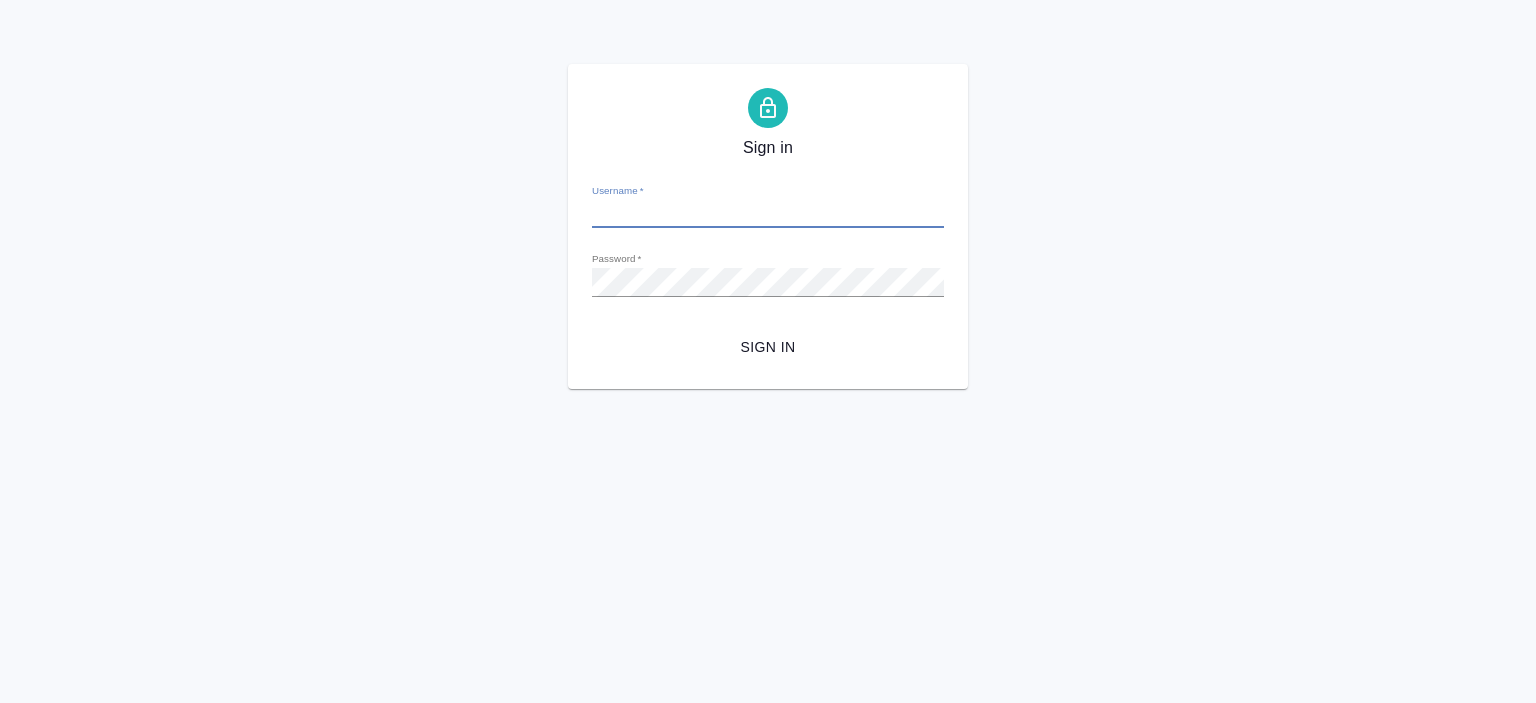 scroll, scrollTop: 0, scrollLeft: 0, axis: both 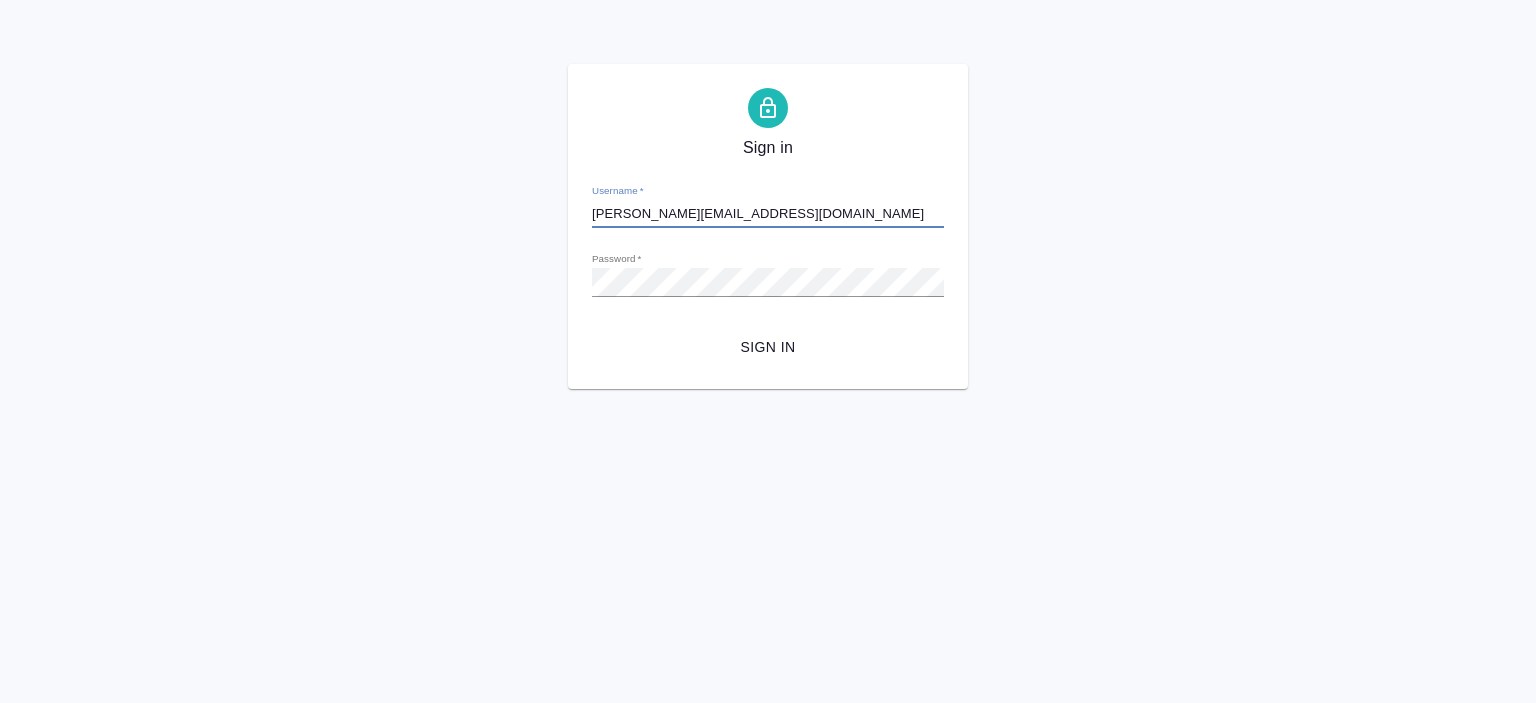 click on "Sign in" at bounding box center (768, 347) 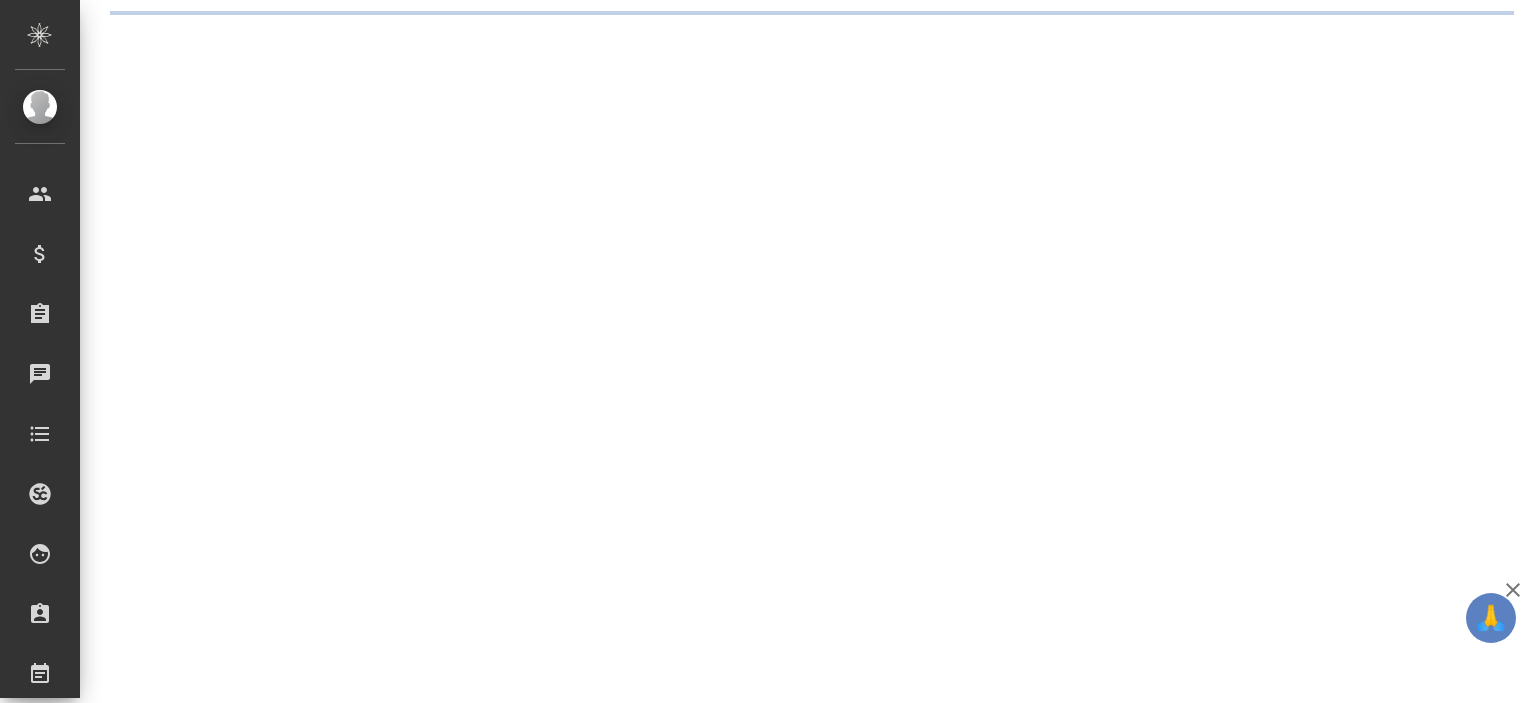 scroll, scrollTop: 0, scrollLeft: 0, axis: both 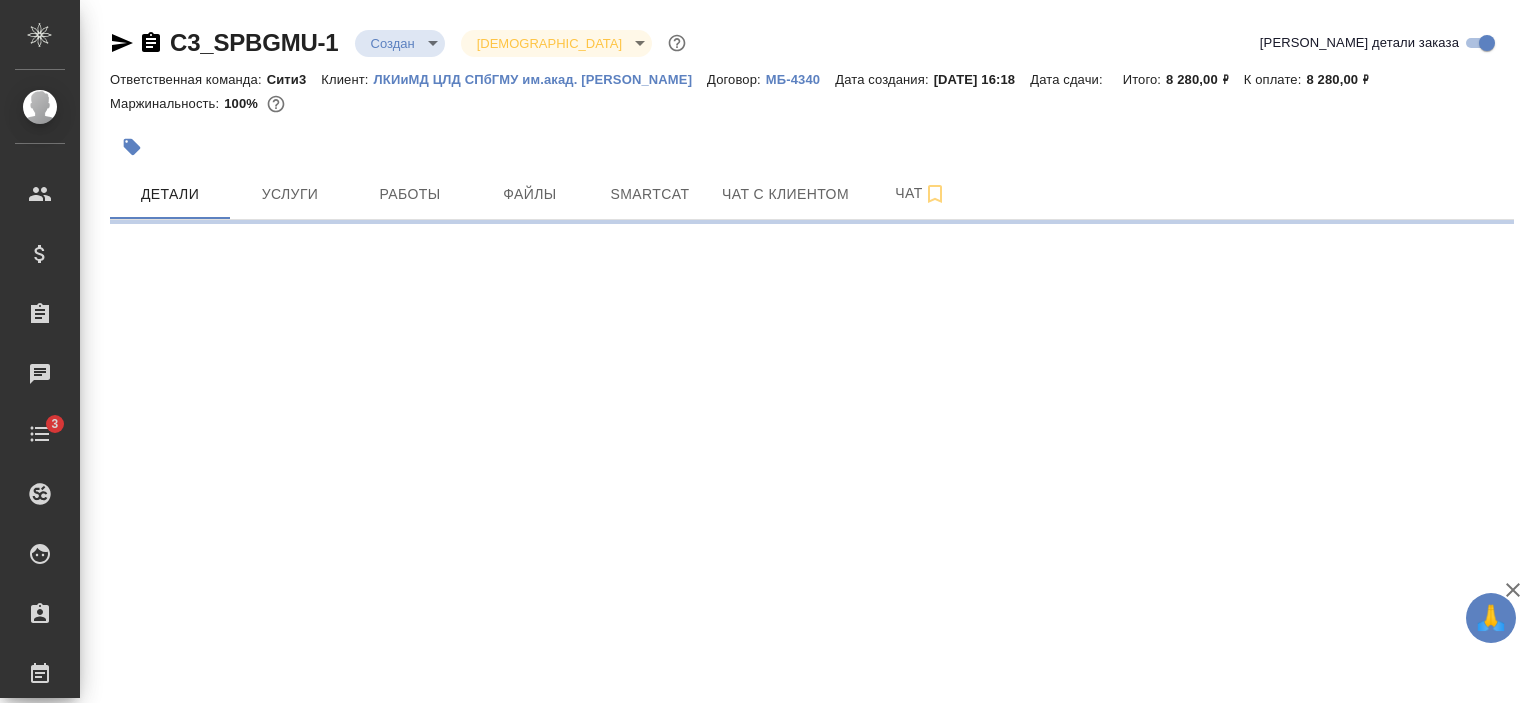 select on "RU" 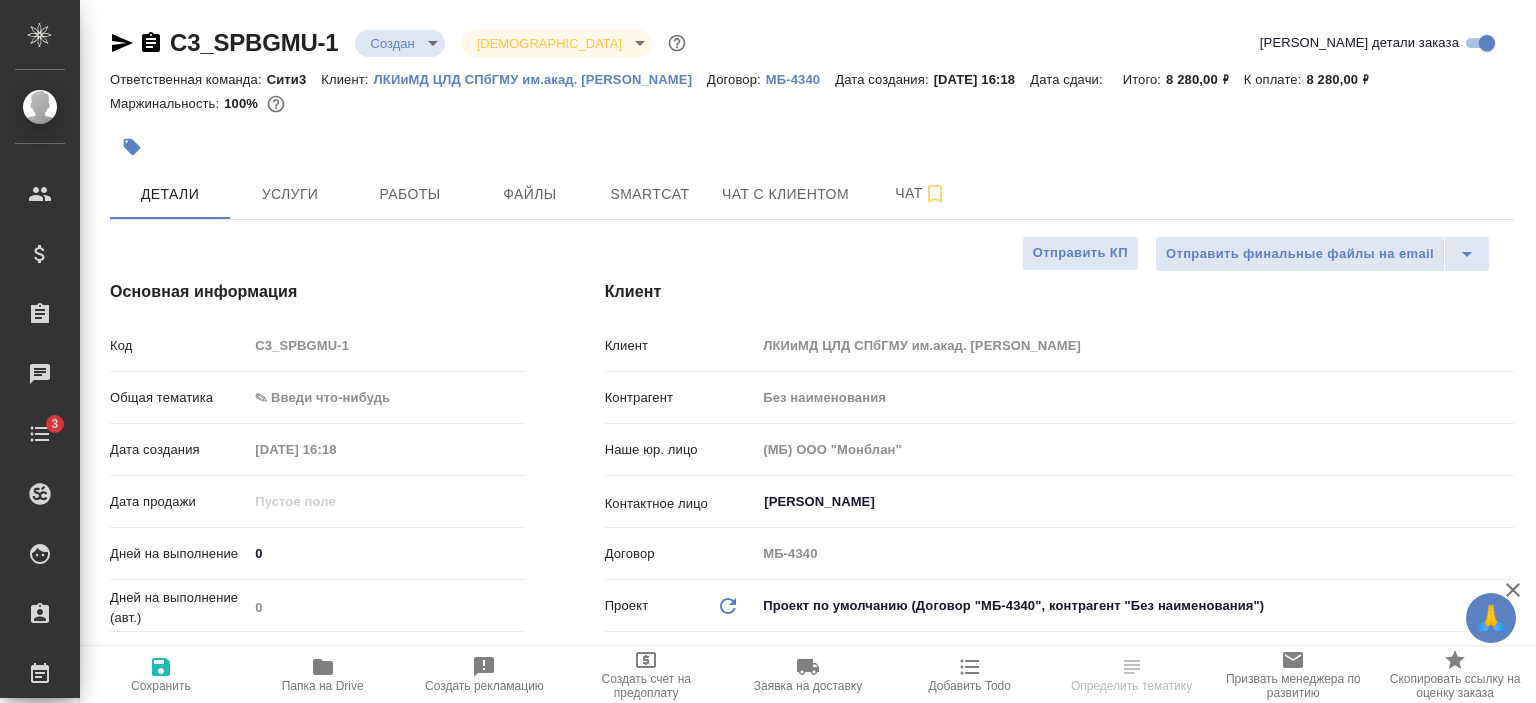 type on "x" 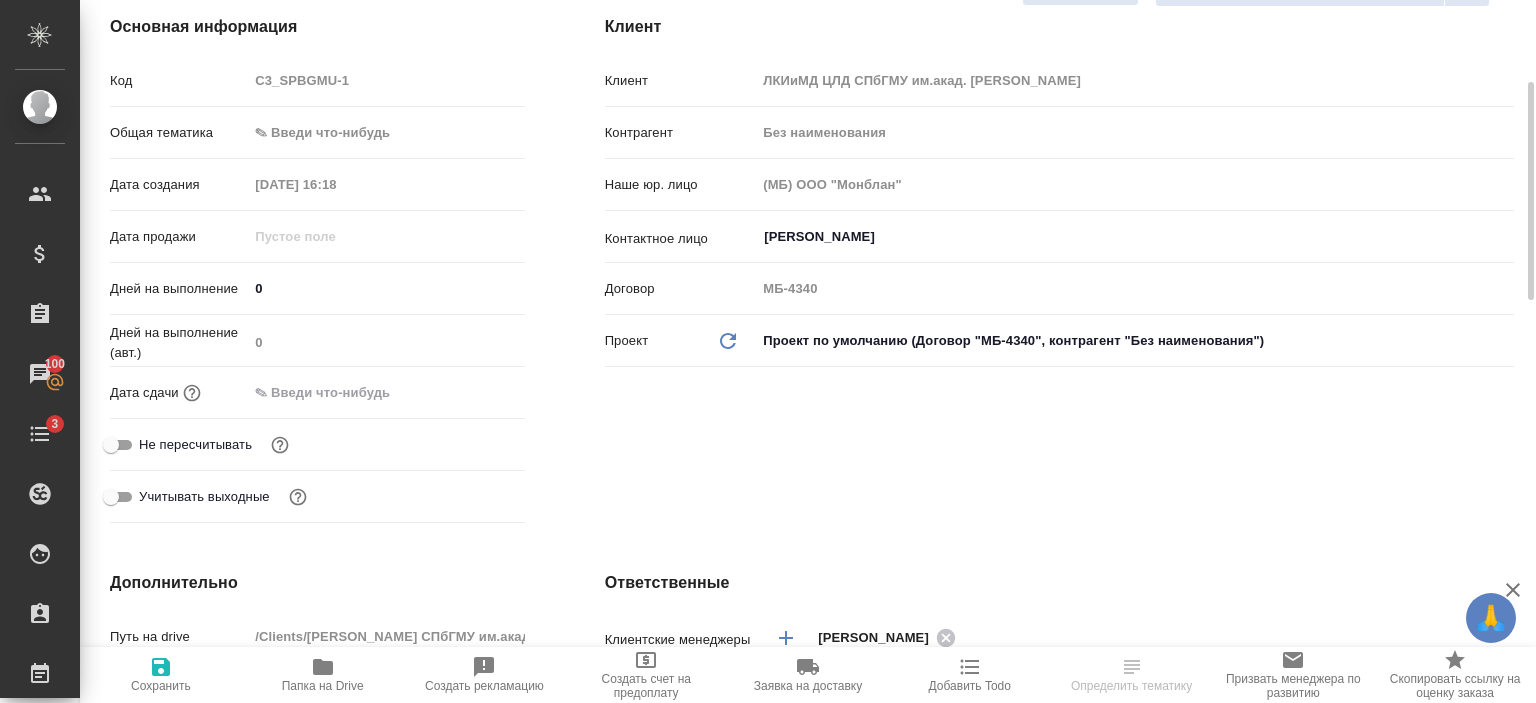 scroll, scrollTop: 0, scrollLeft: 0, axis: both 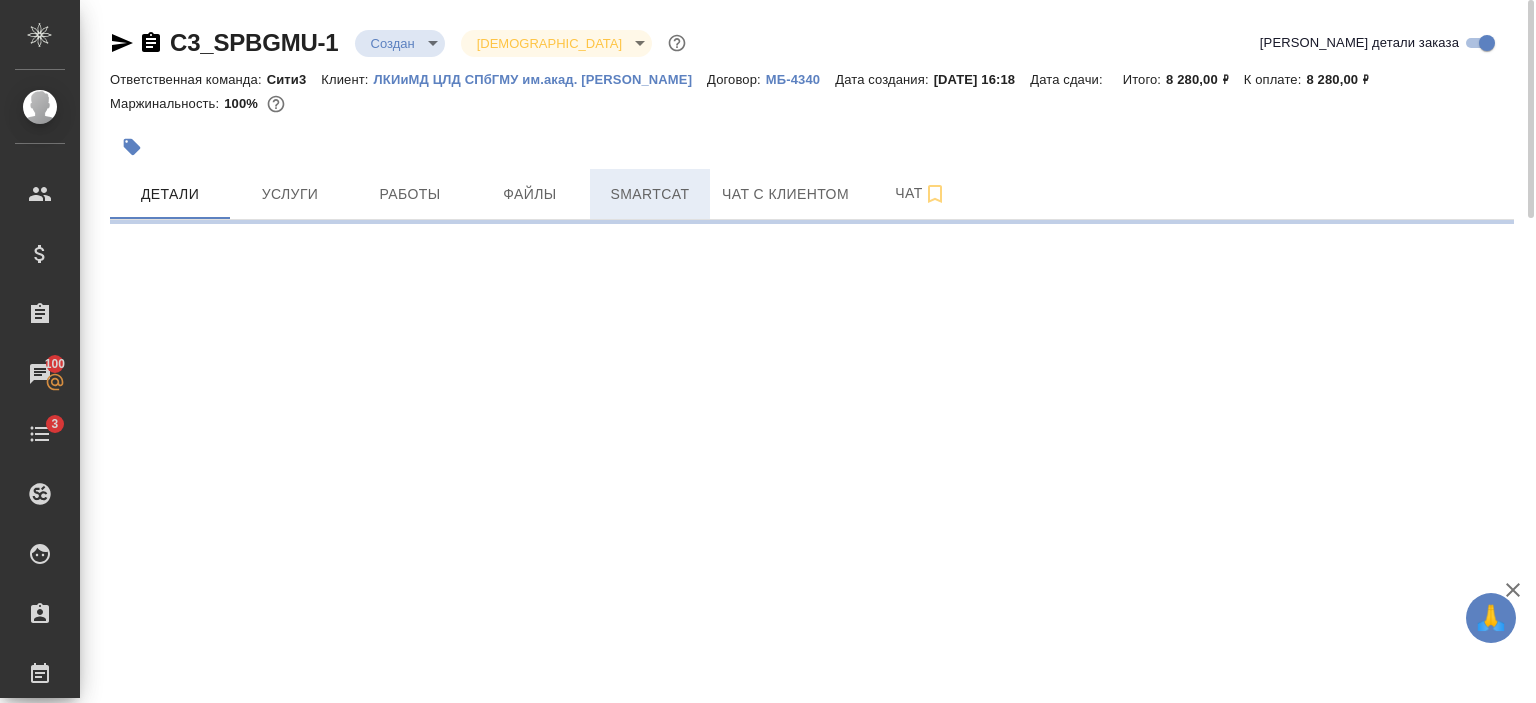 select on "RU" 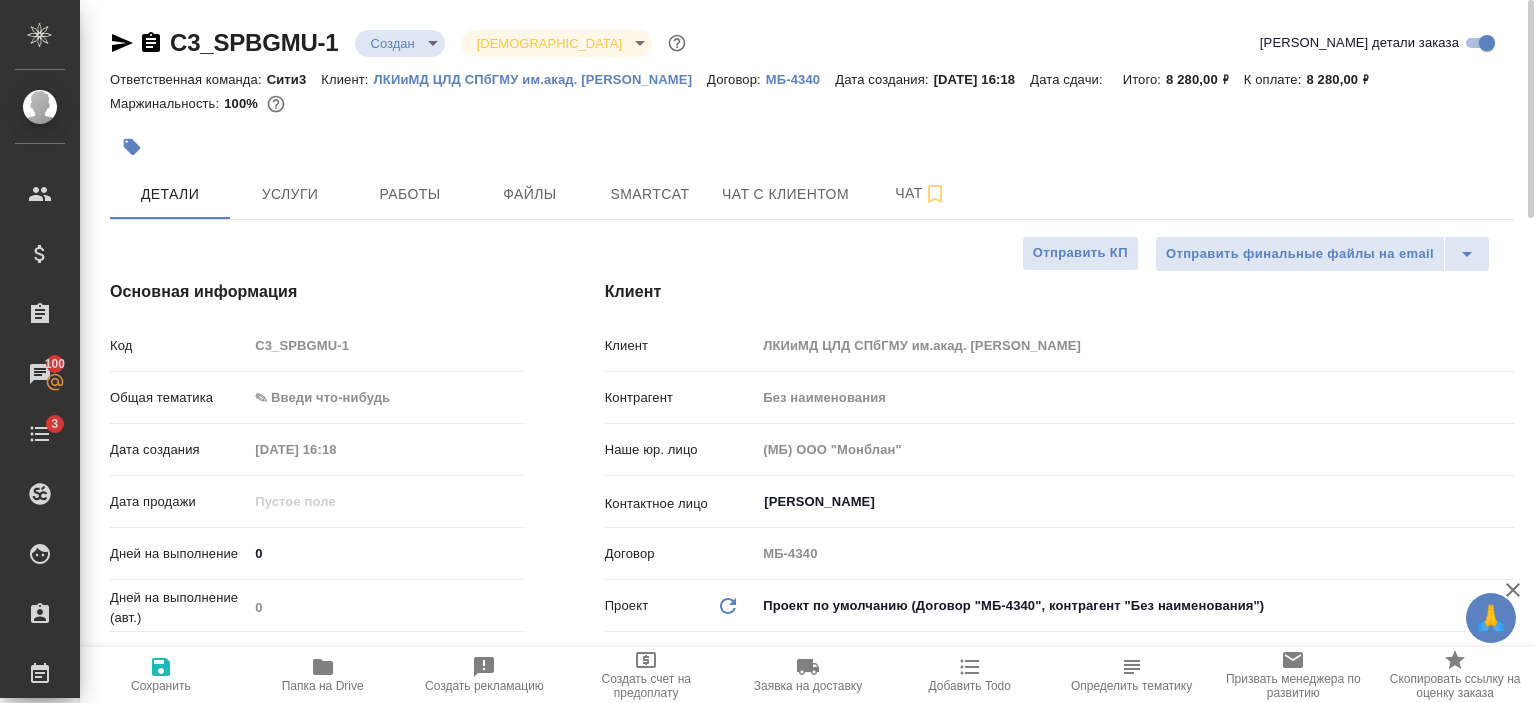 type on "x" 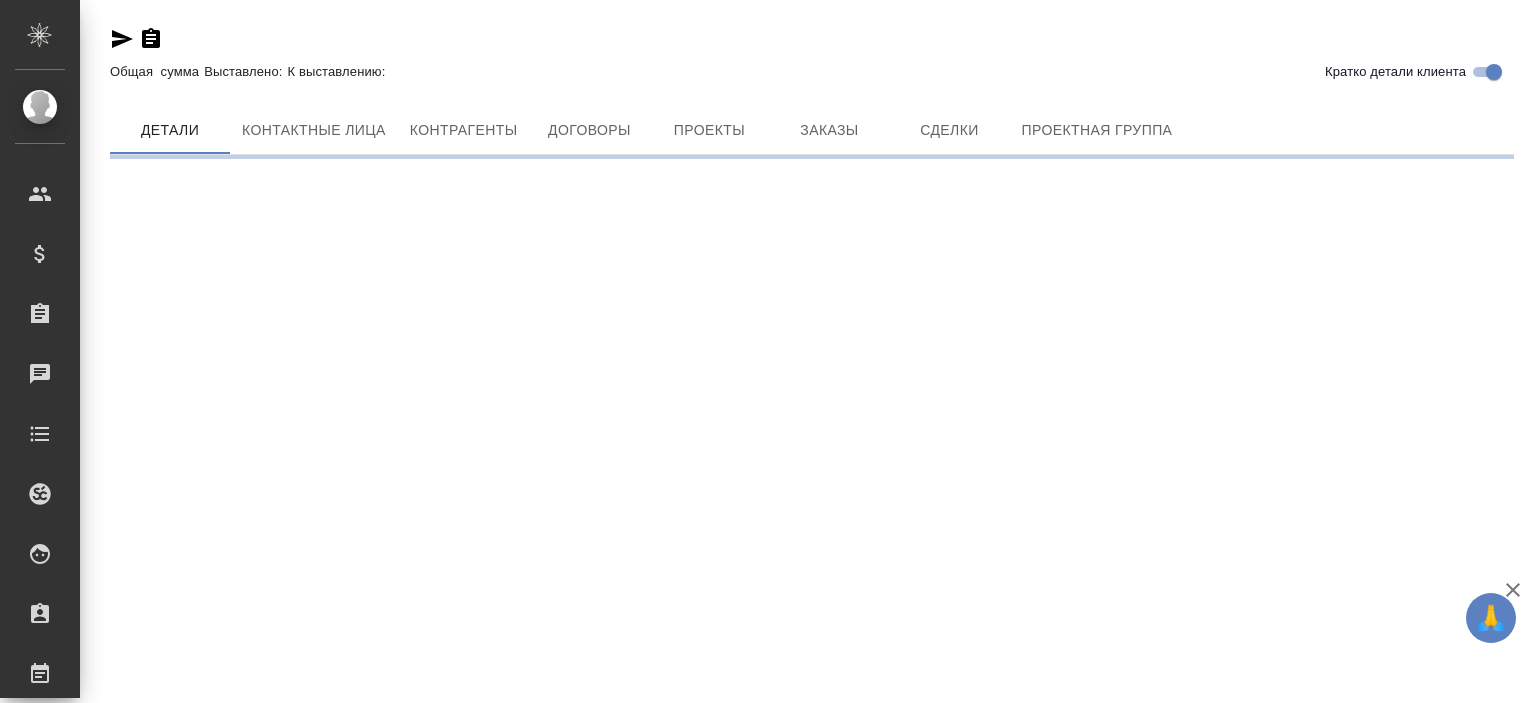 scroll, scrollTop: 0, scrollLeft: 0, axis: both 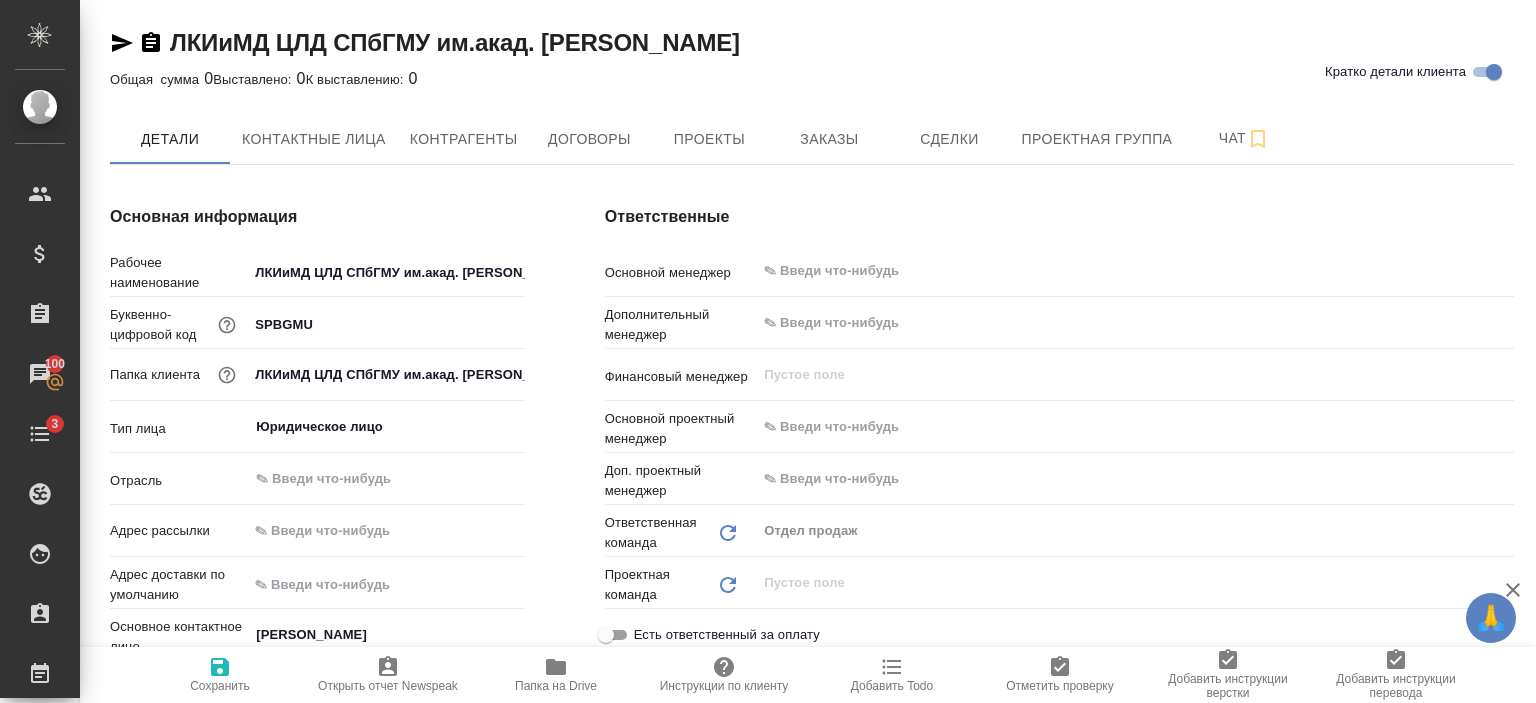 type on "x" 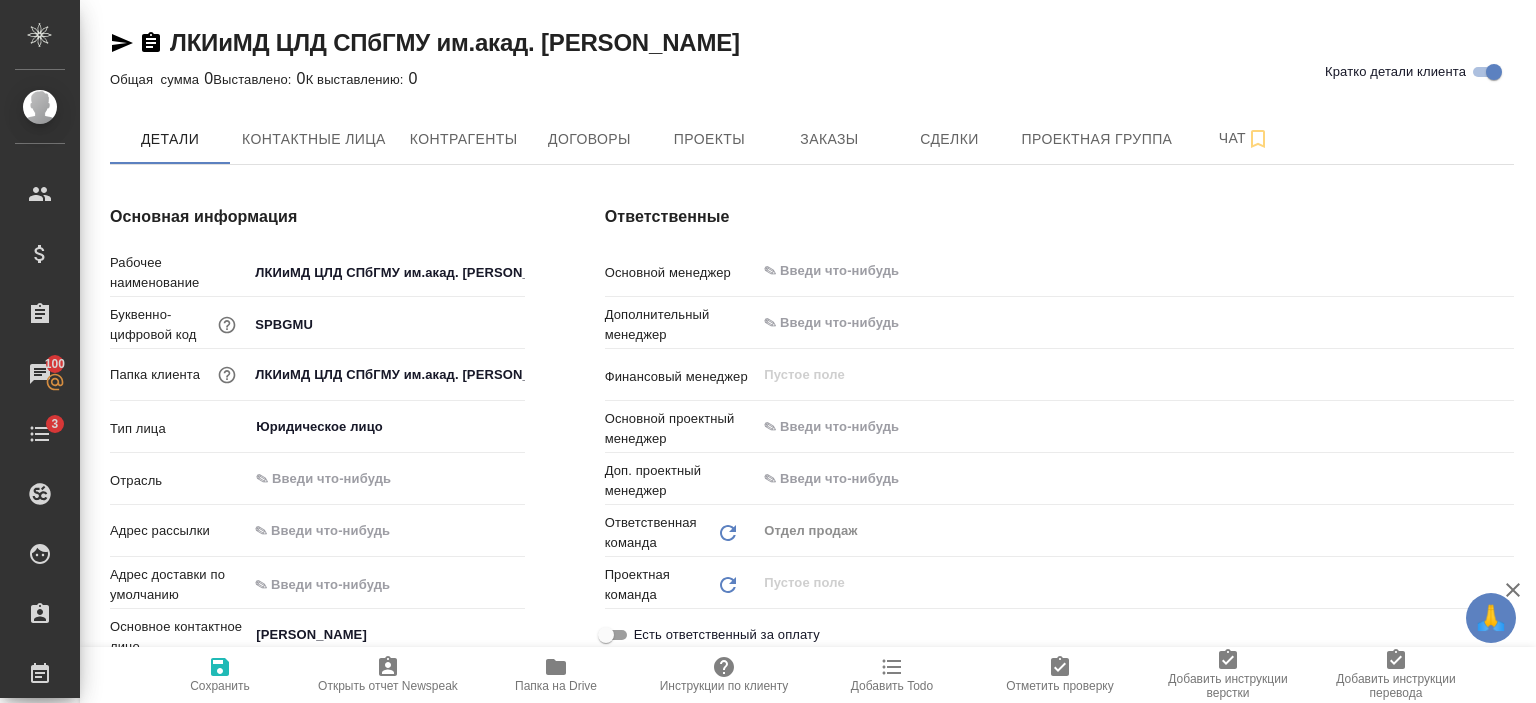 type on "x" 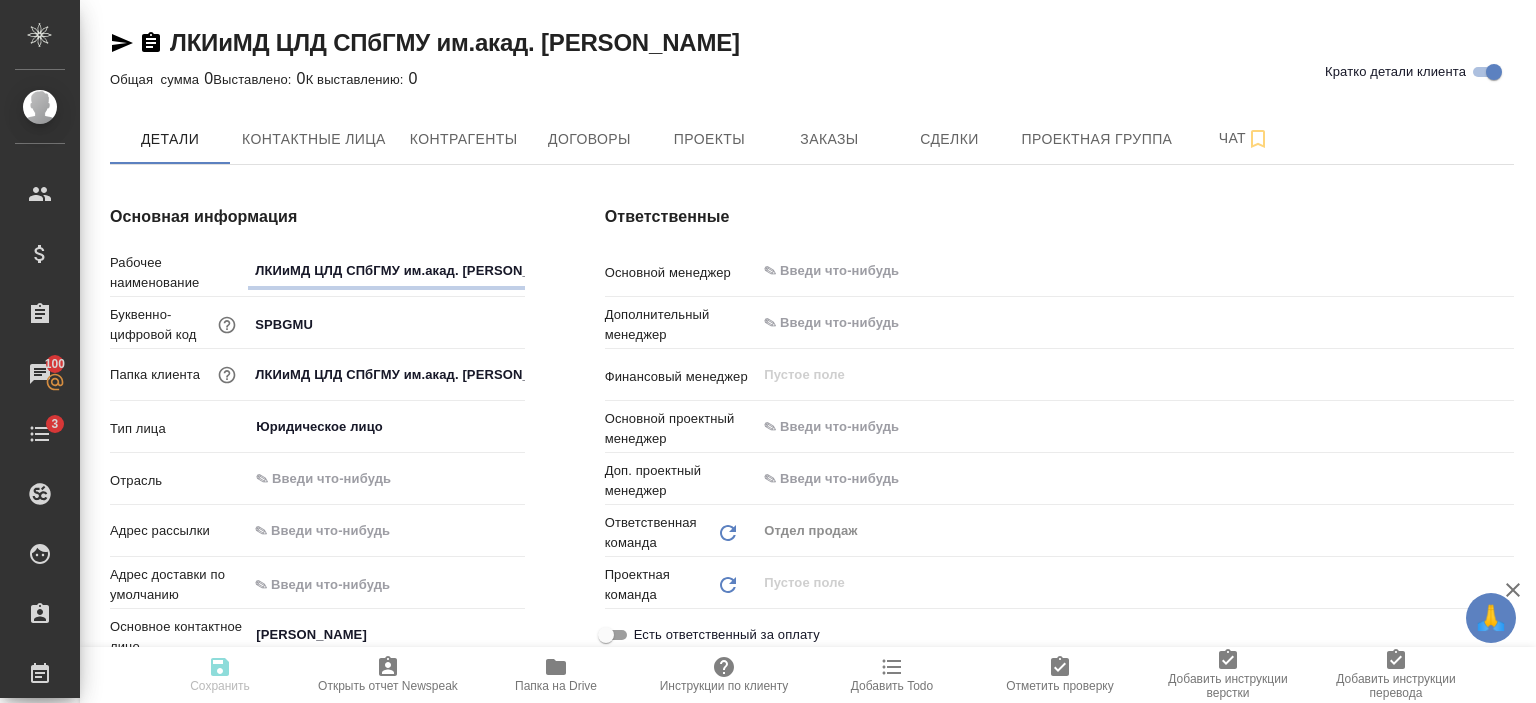 type on "(МБ) ООО "Монблан"" 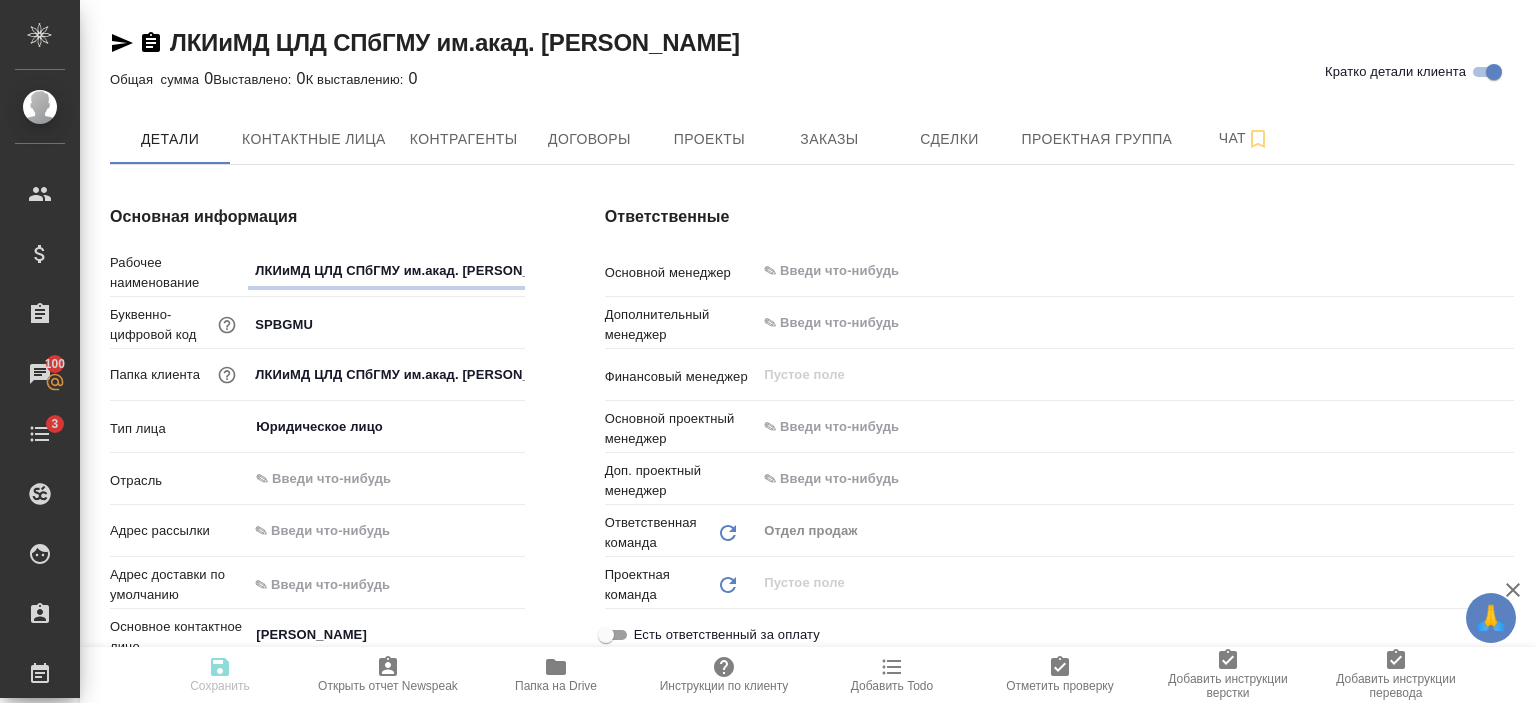 type on "x" 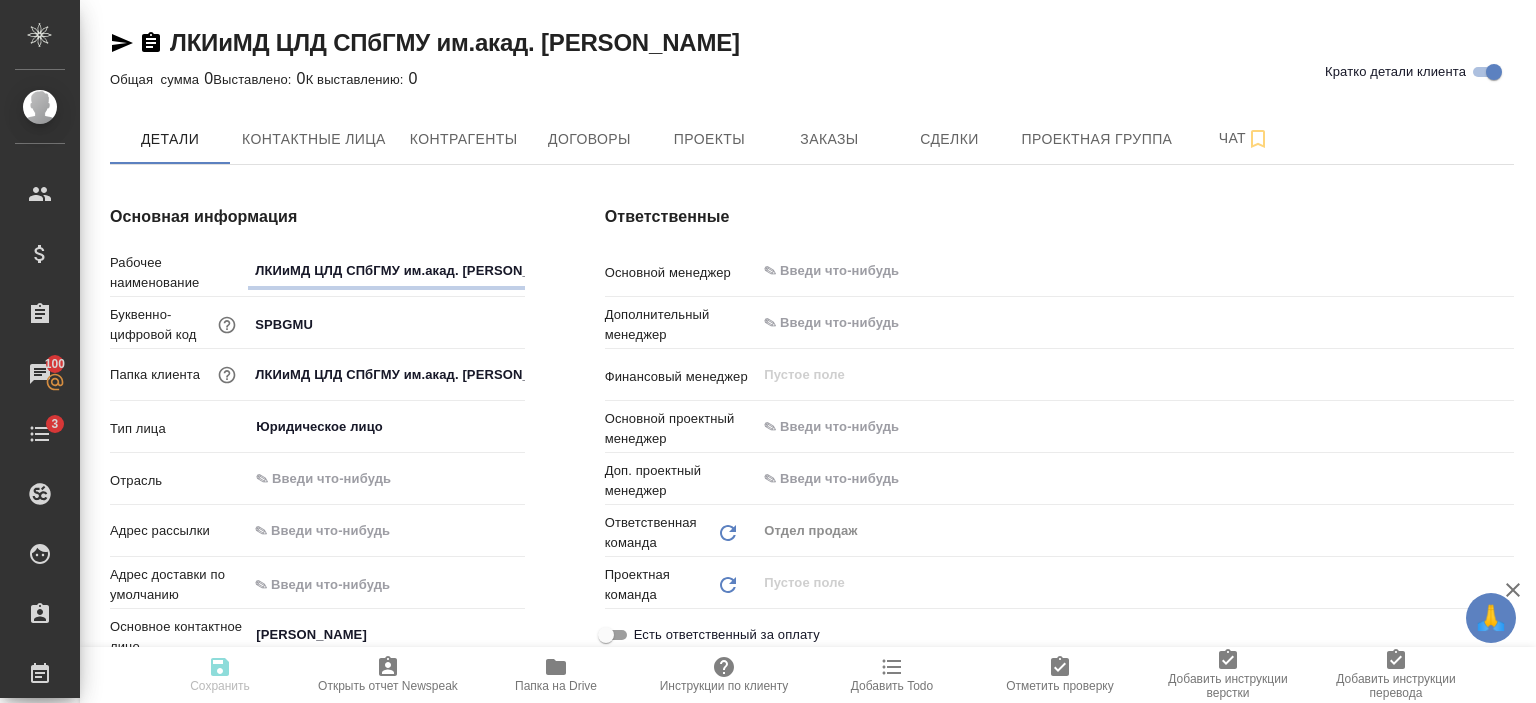 type on "x" 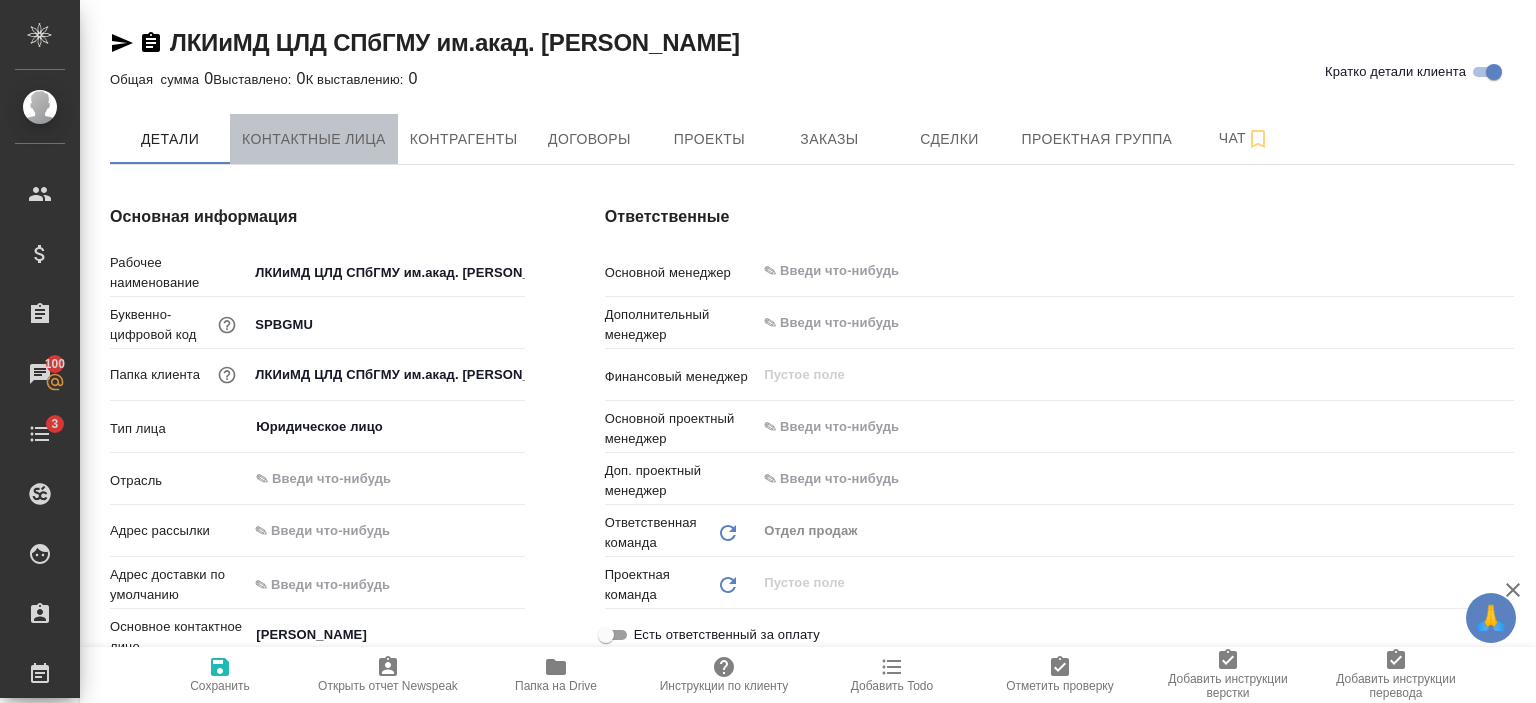 click on "Контактные лица" at bounding box center (314, 139) 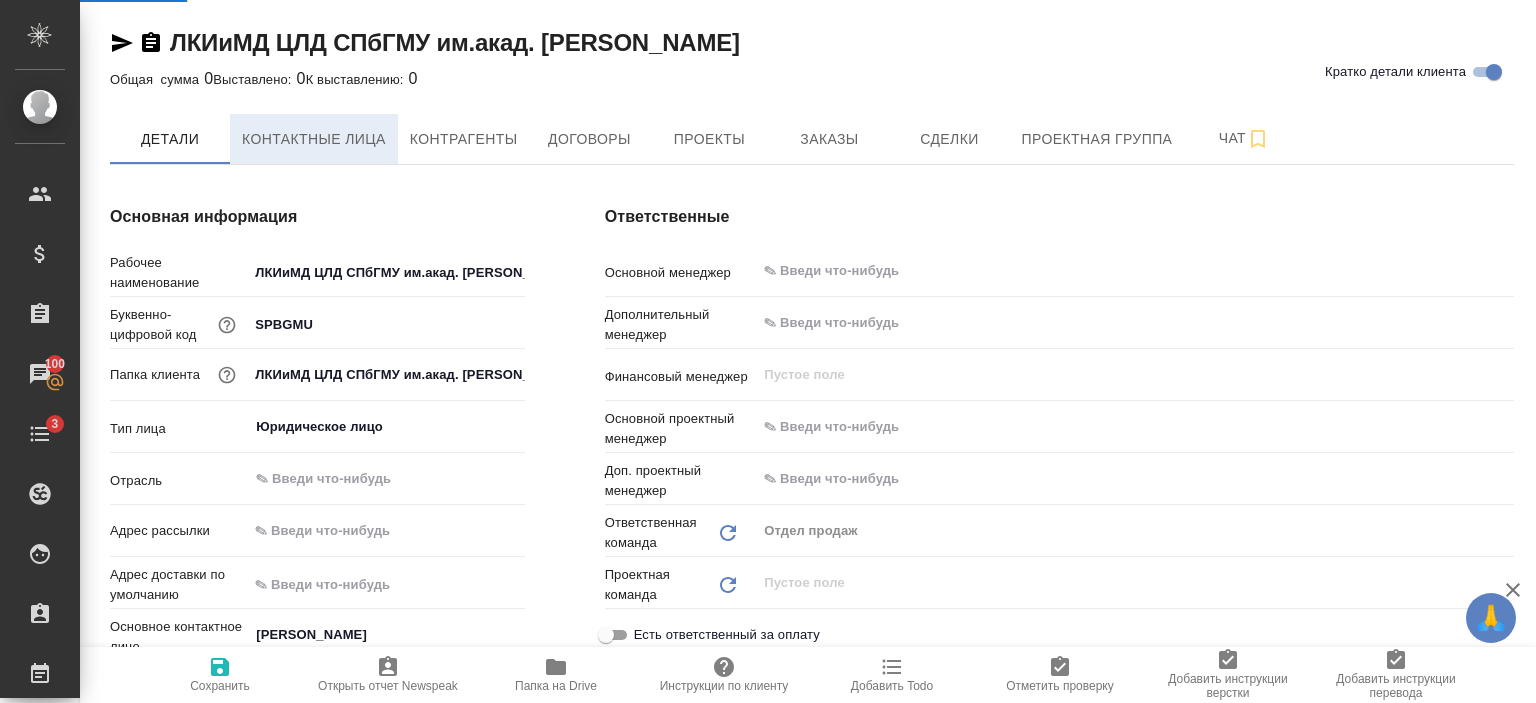 select on "RU" 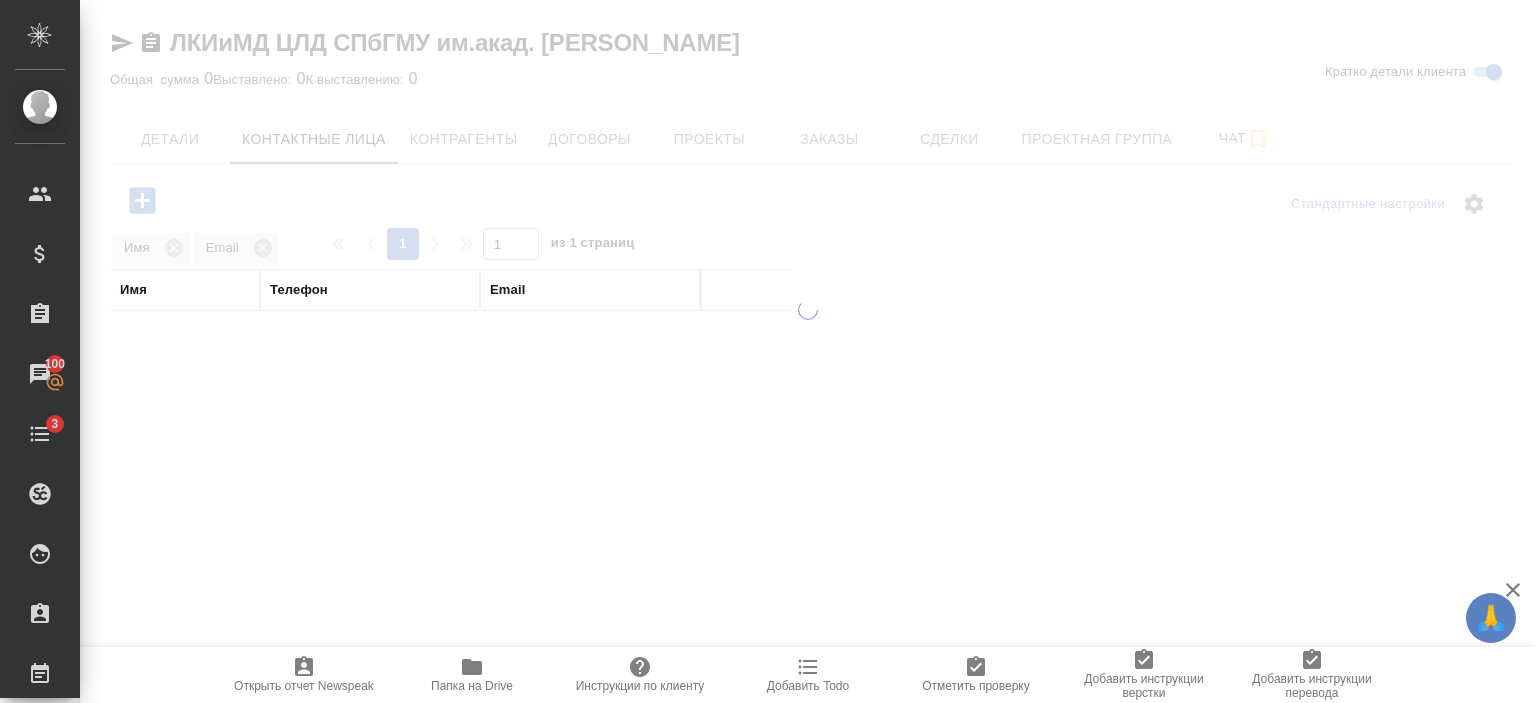 click at bounding box center (808, 351) 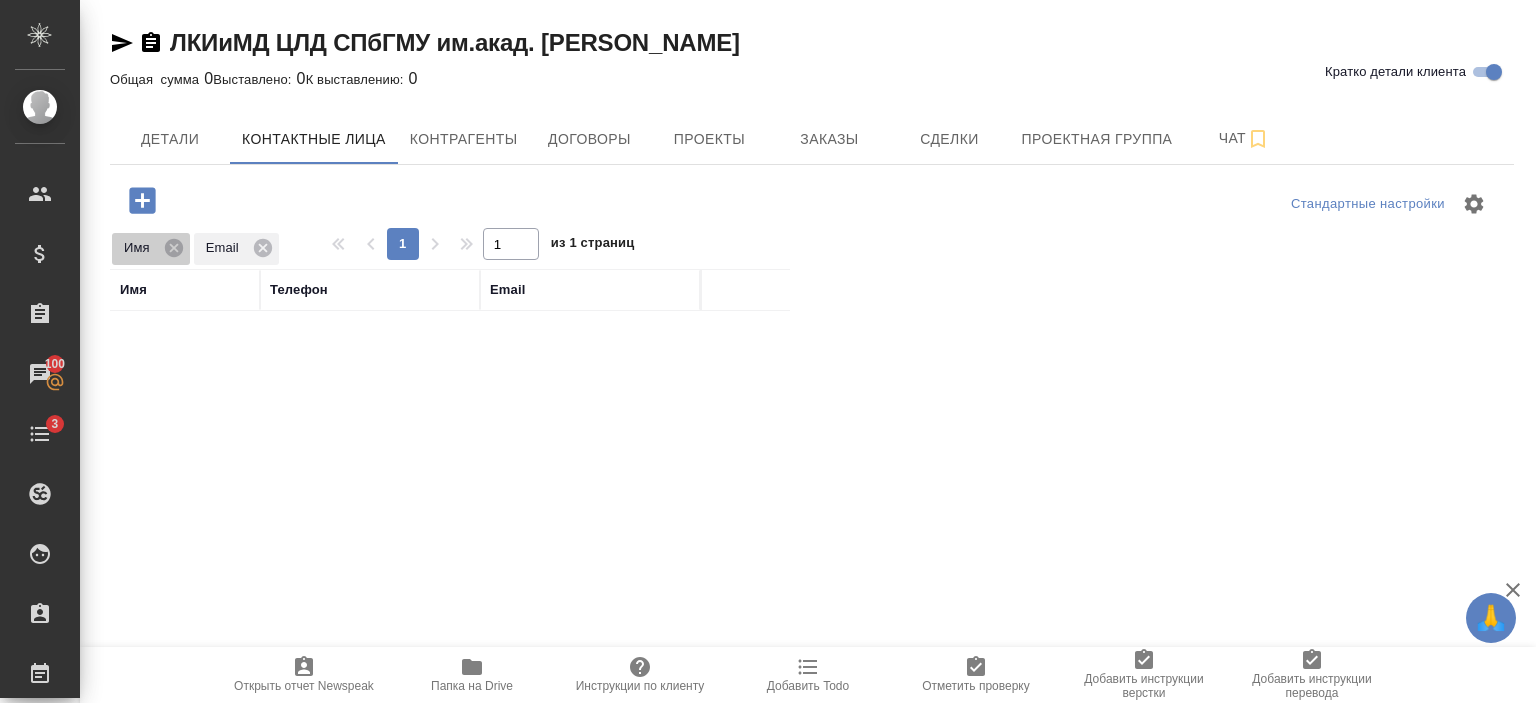 click 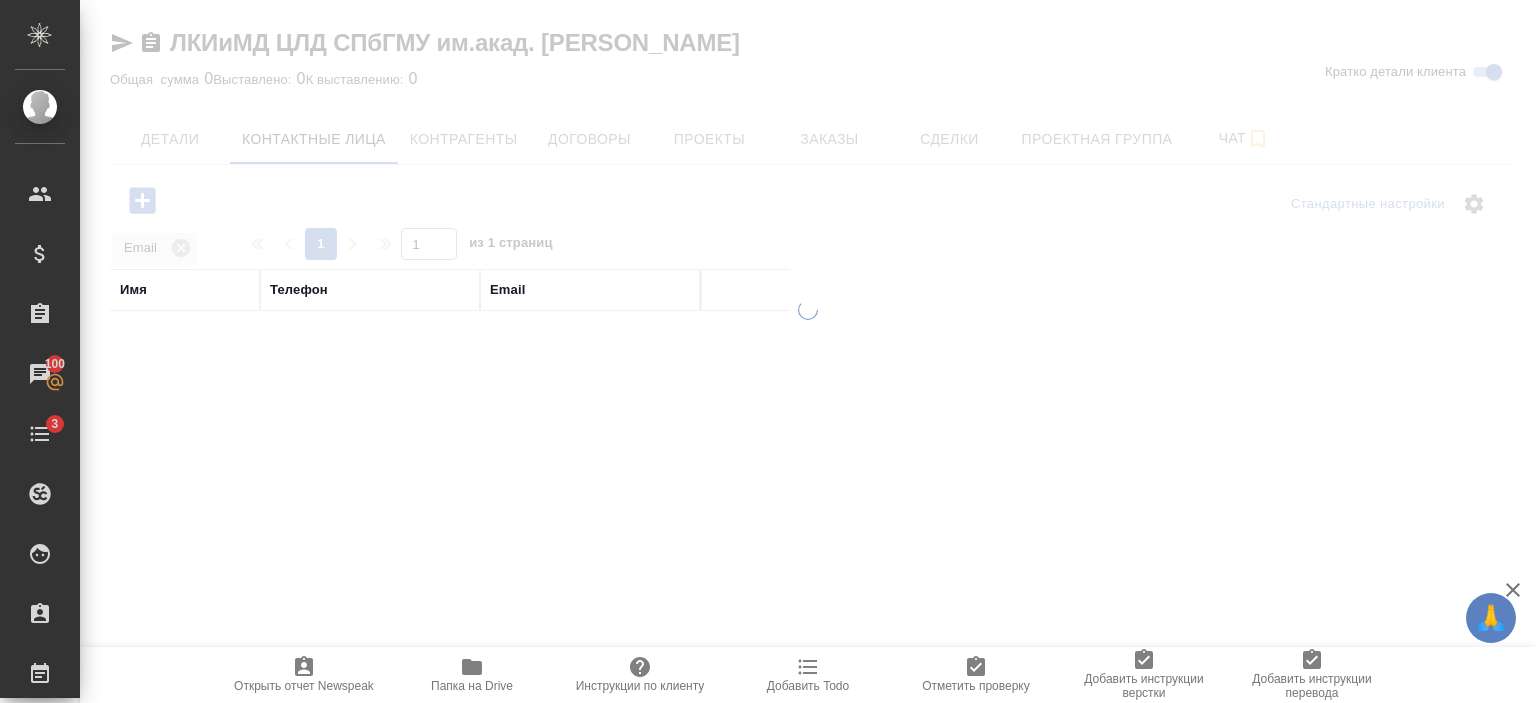click at bounding box center (808, 351) 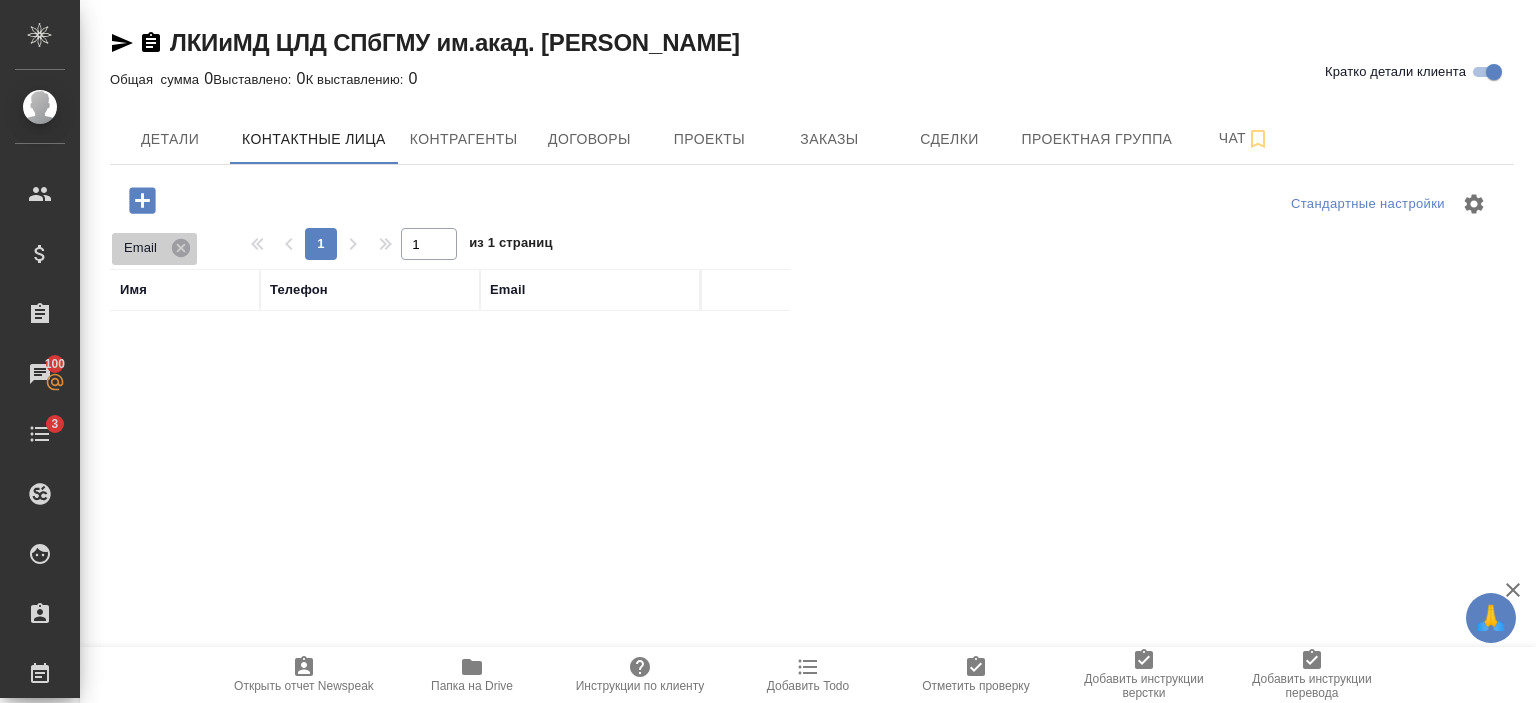 click 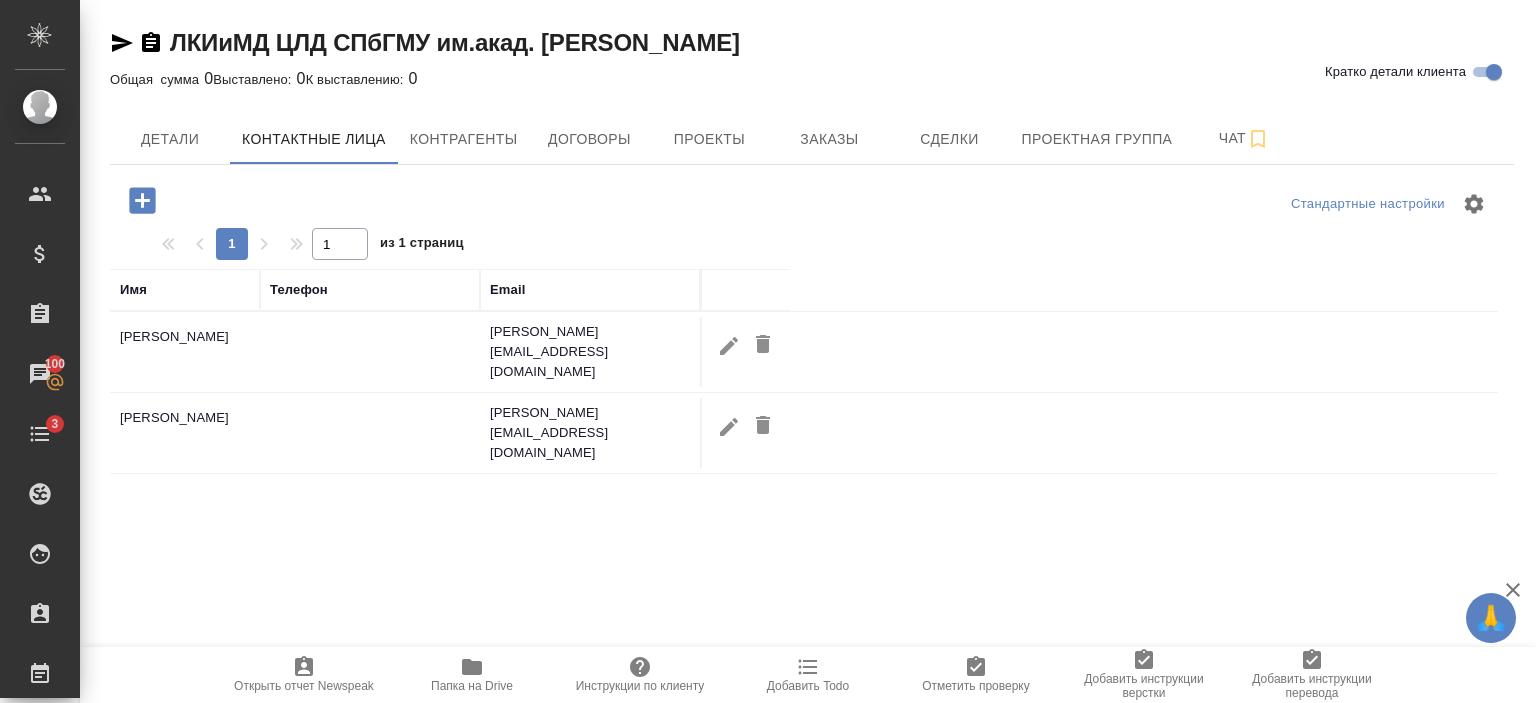 drag, startPoint x: 485, startPoint y: 327, endPoint x: 624, endPoint y: 354, distance: 141.59802 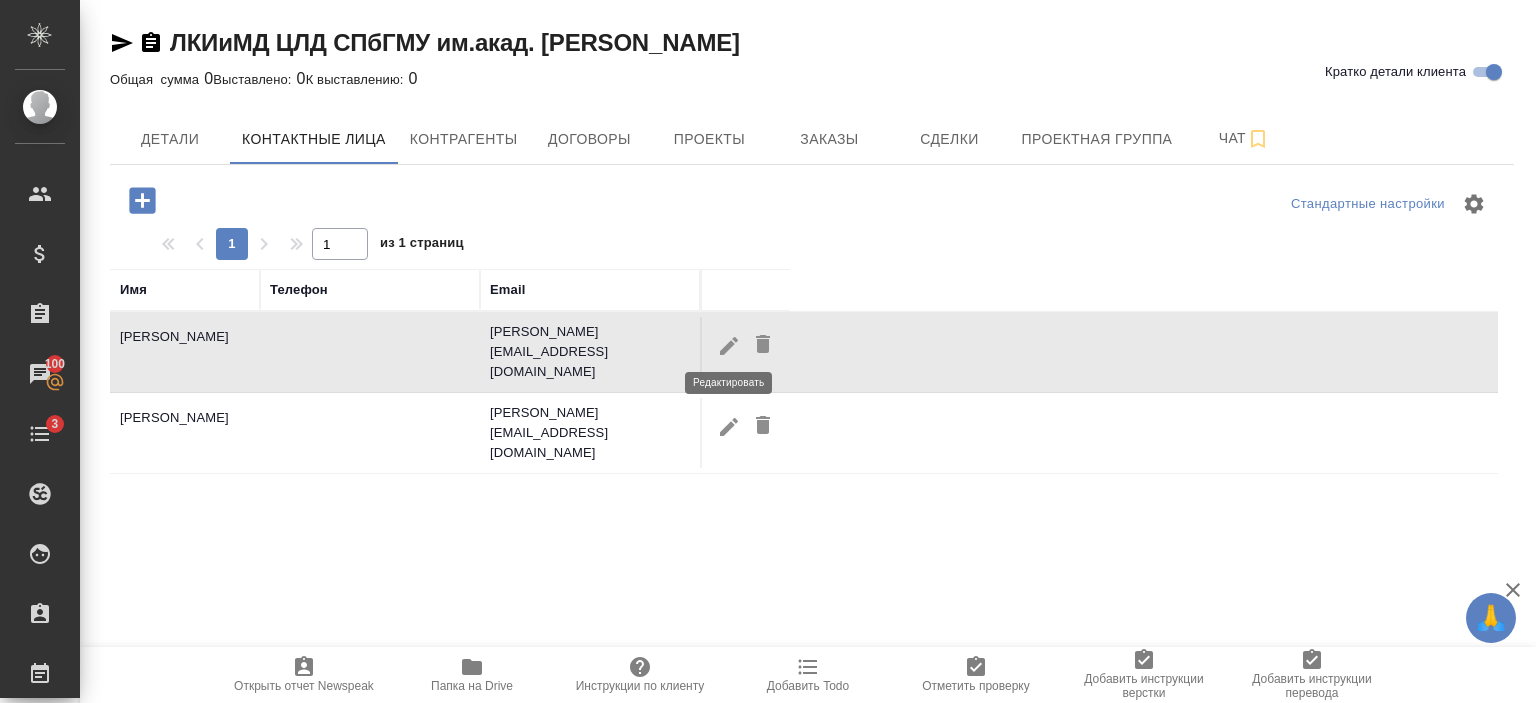 click at bounding box center (729, 345) 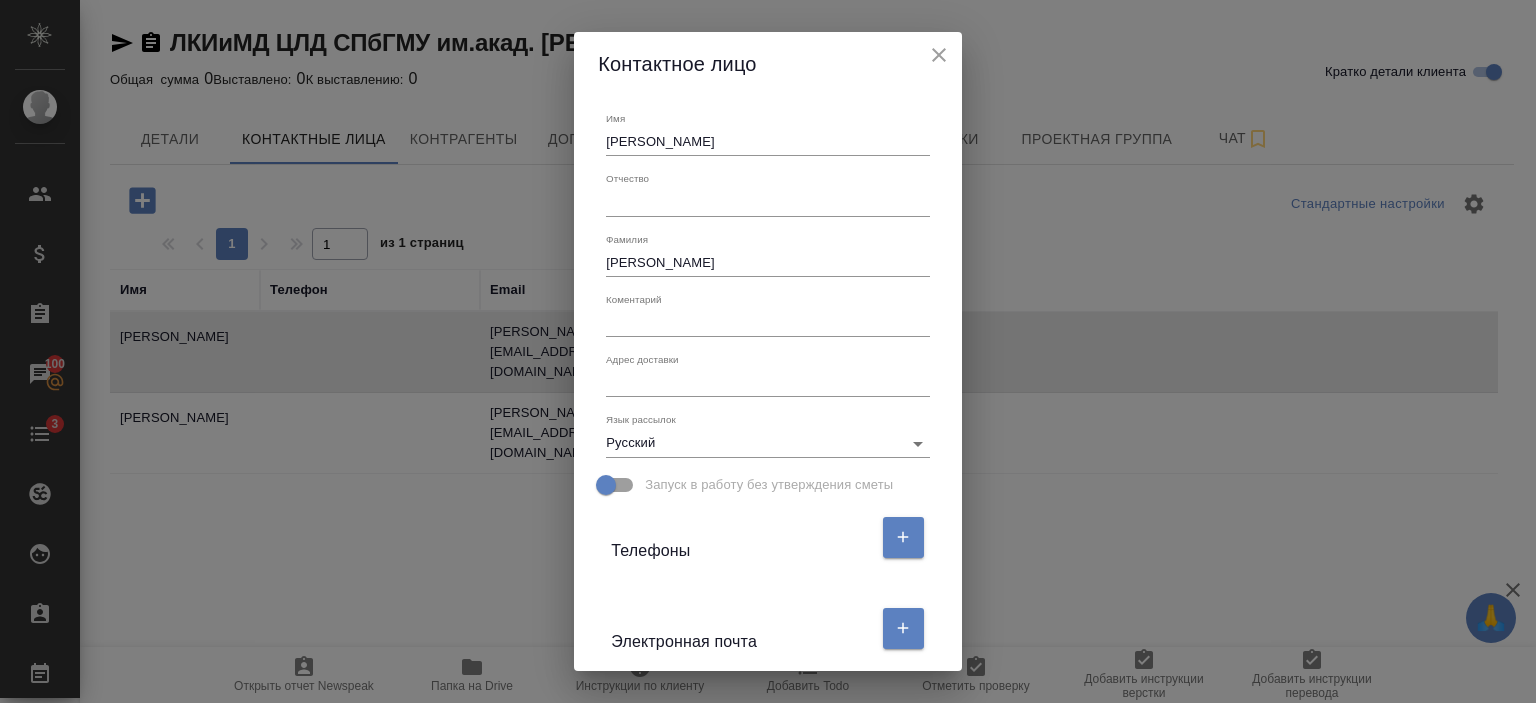 scroll, scrollTop: 311, scrollLeft: 0, axis: vertical 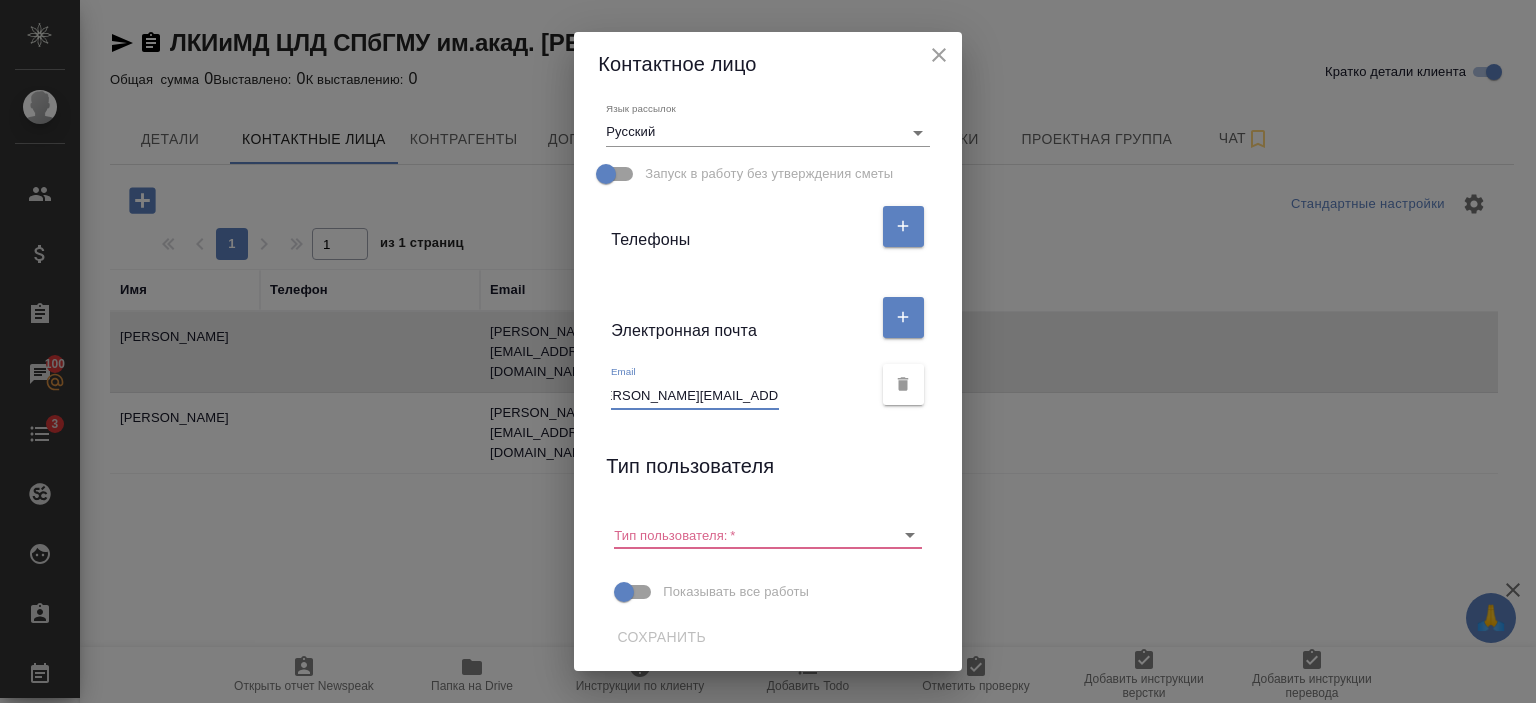 drag, startPoint x: 604, startPoint y: 391, endPoint x: 788, endPoint y: 407, distance: 184.69434 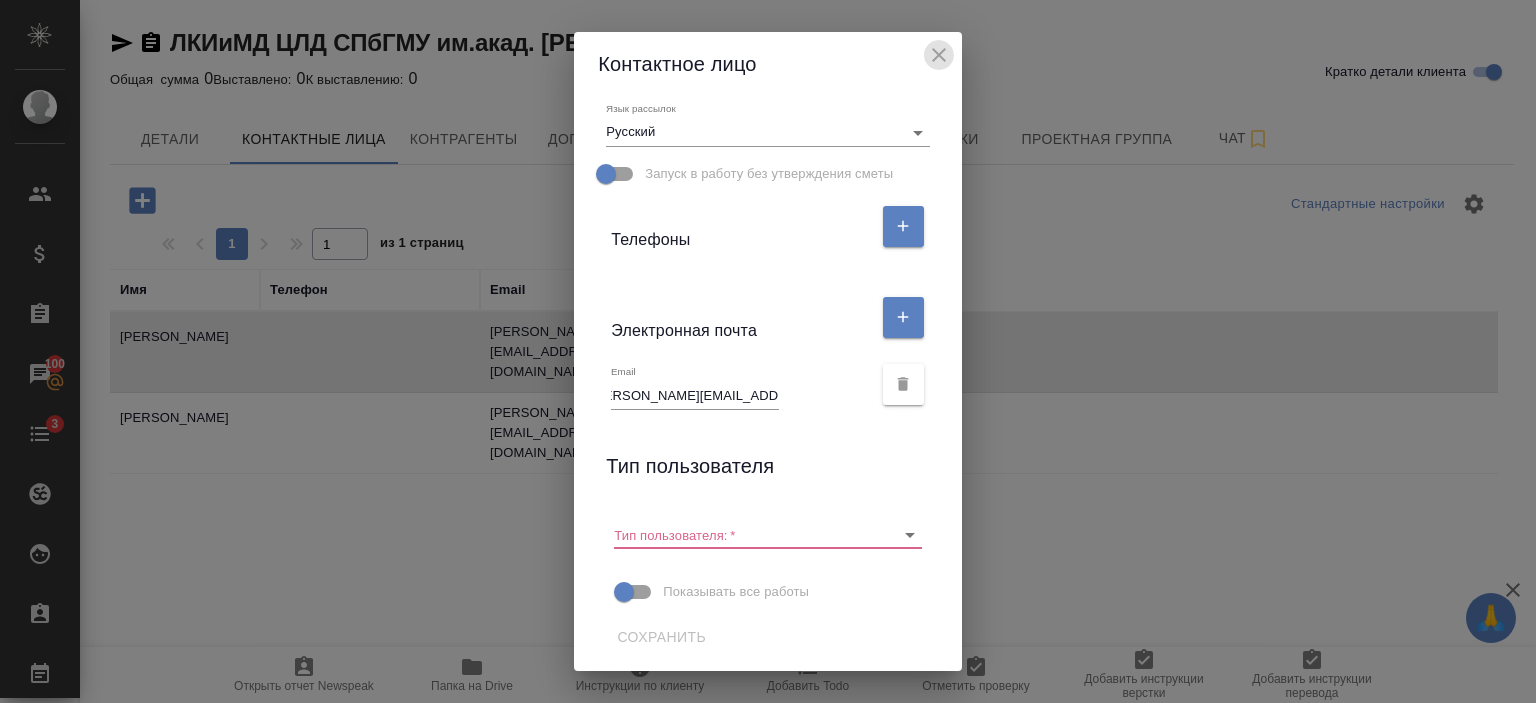 scroll, scrollTop: 0, scrollLeft: 0, axis: both 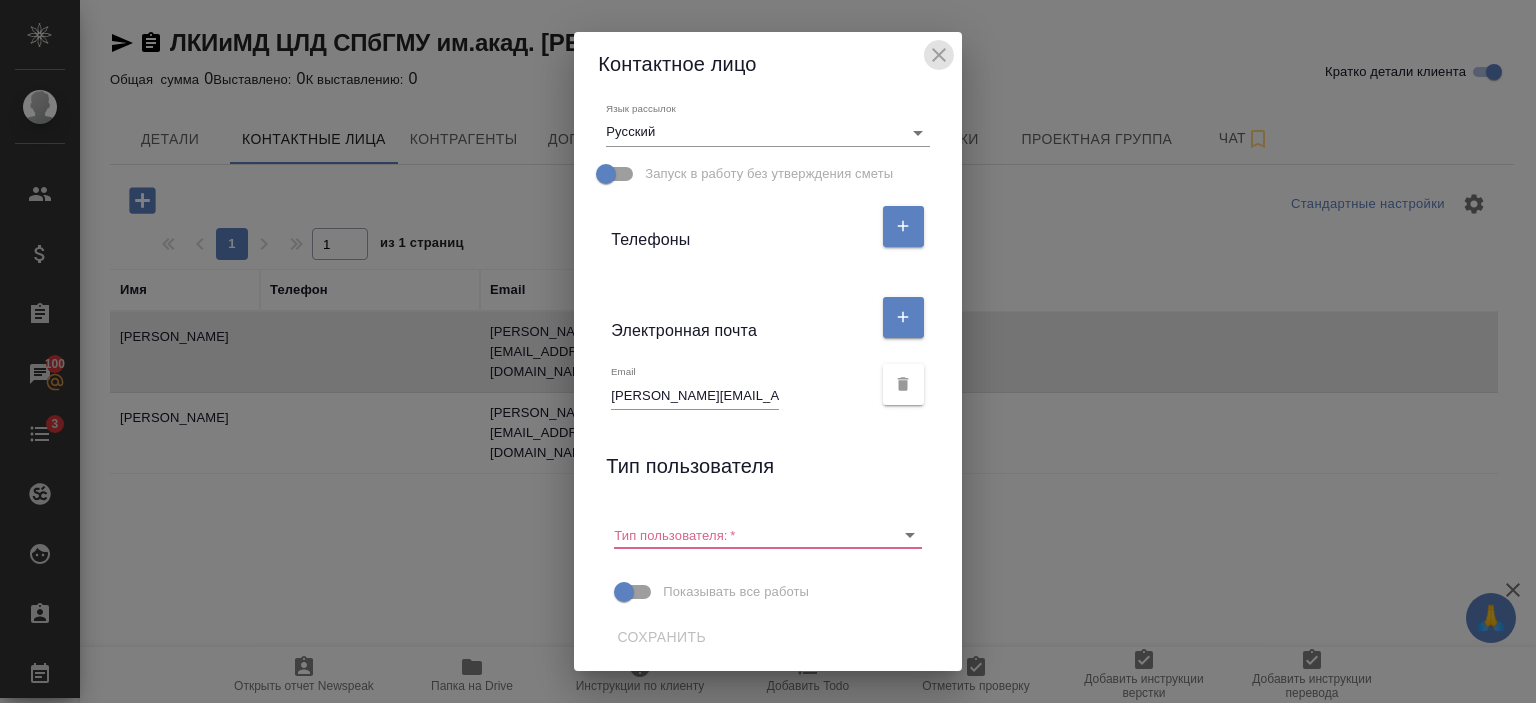 click 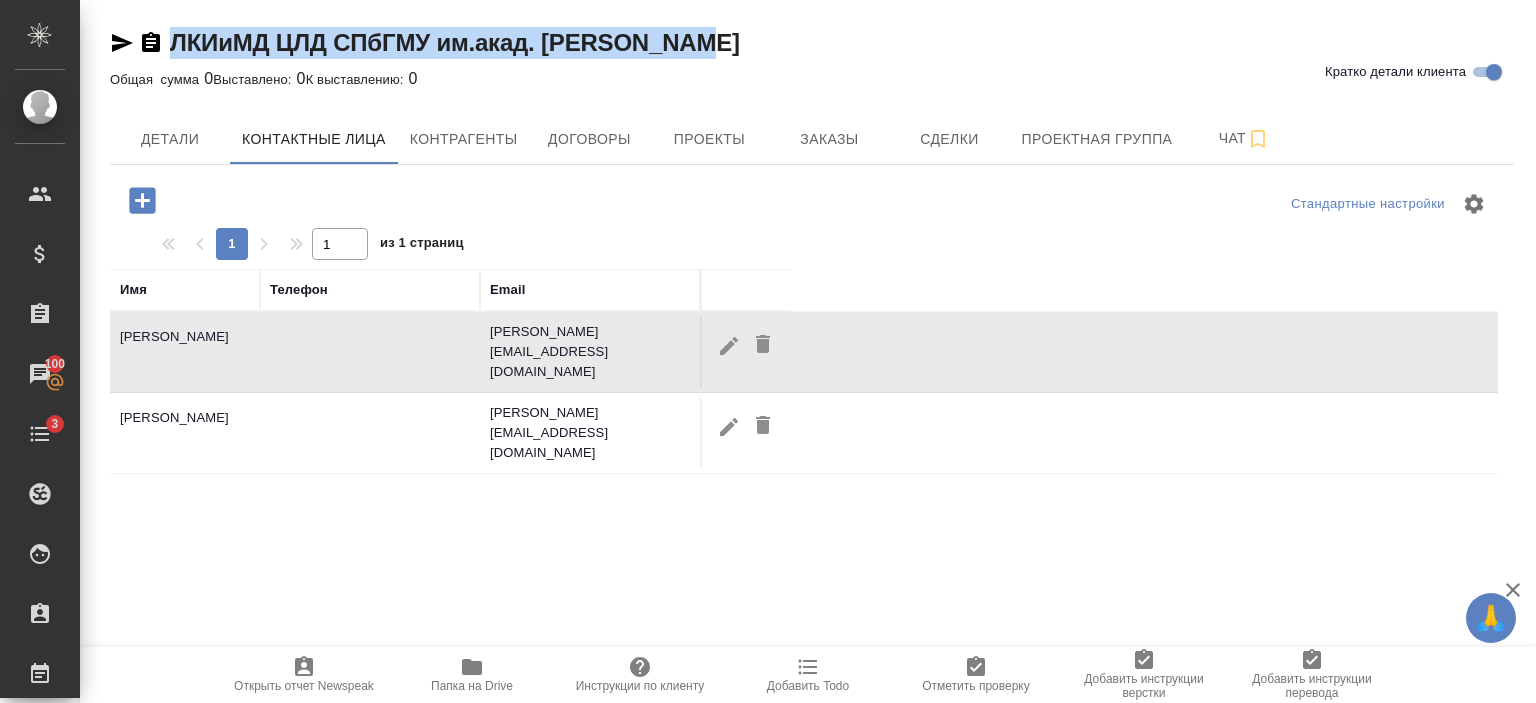 drag, startPoint x: 708, startPoint y: 51, endPoint x: 177, endPoint y: 31, distance: 531.3765 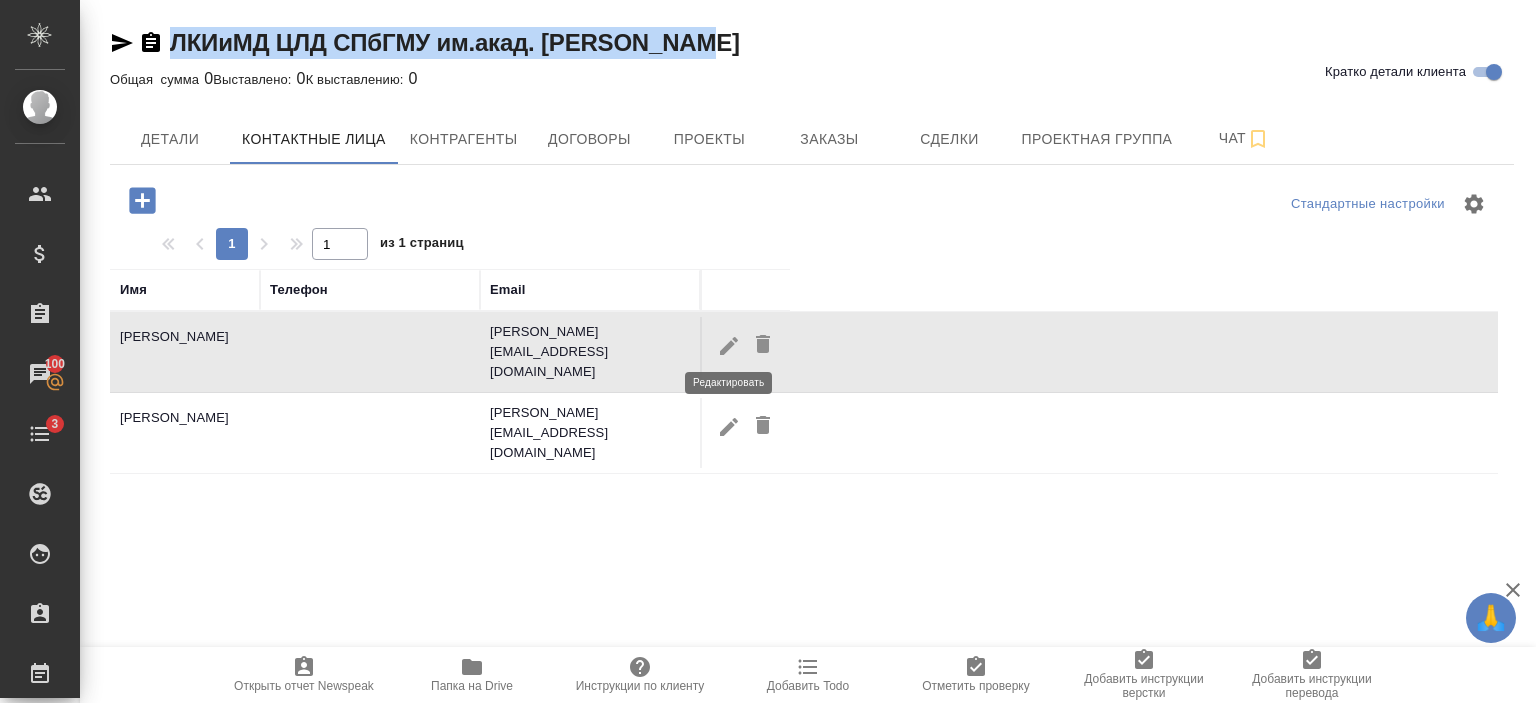 click 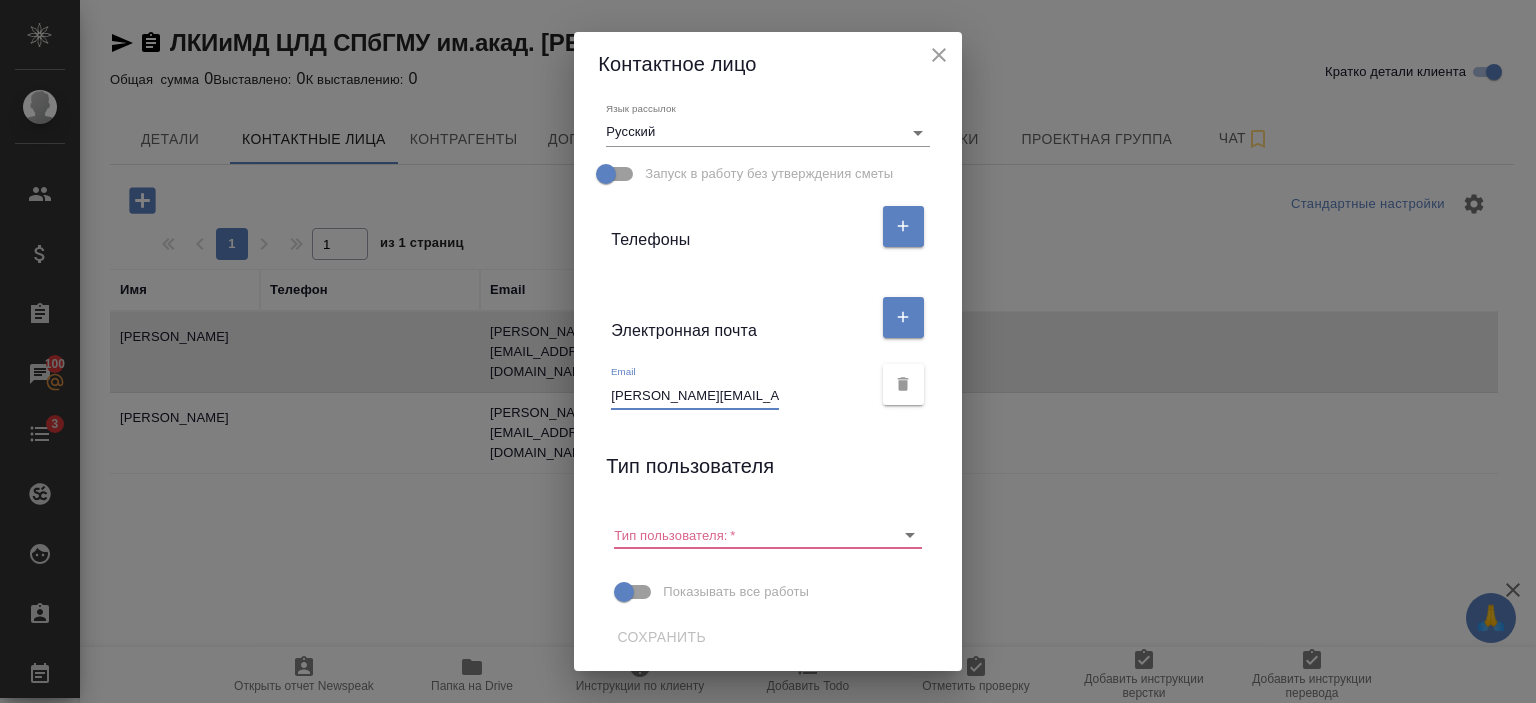 scroll, scrollTop: 0, scrollLeft: 20, axis: horizontal 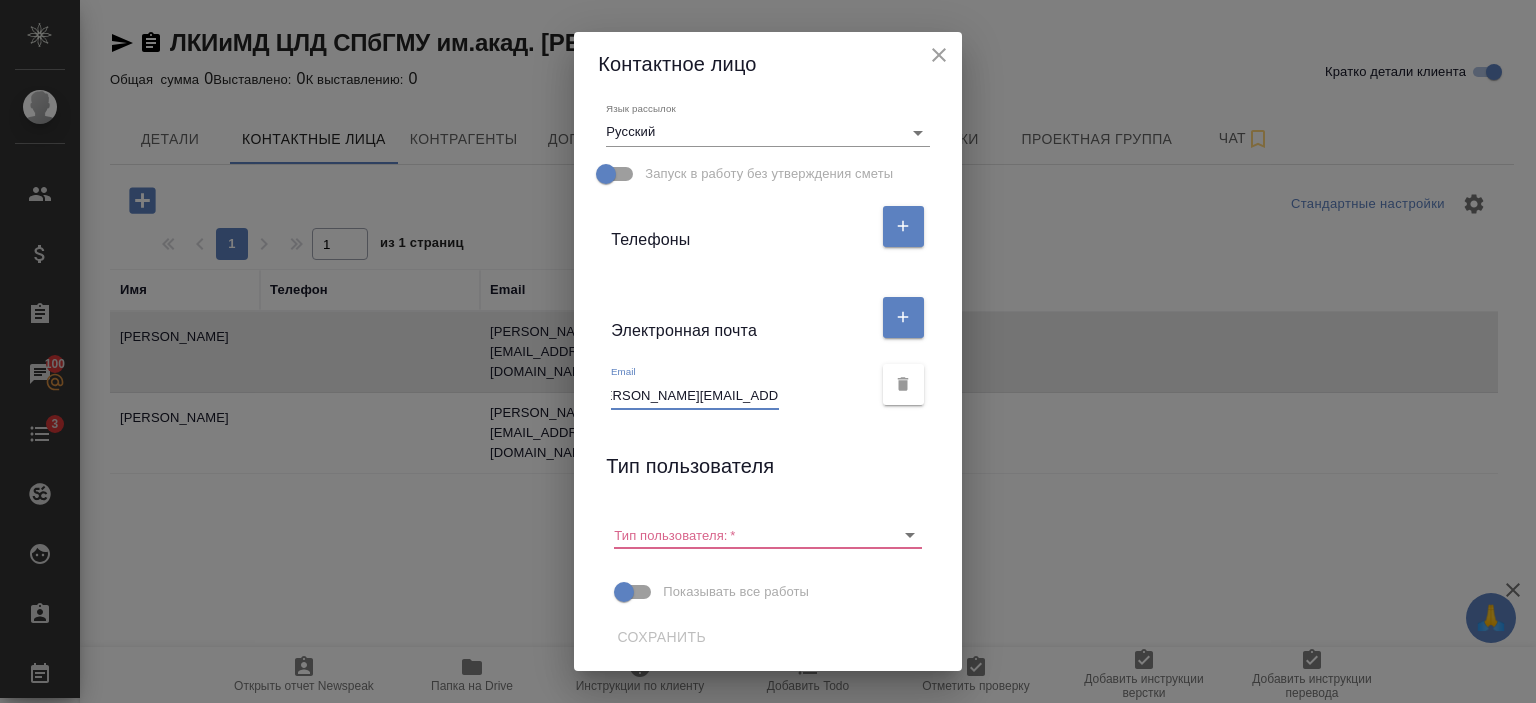 drag, startPoint x: 603, startPoint y: 395, endPoint x: 817, endPoint y: 415, distance: 214.93254 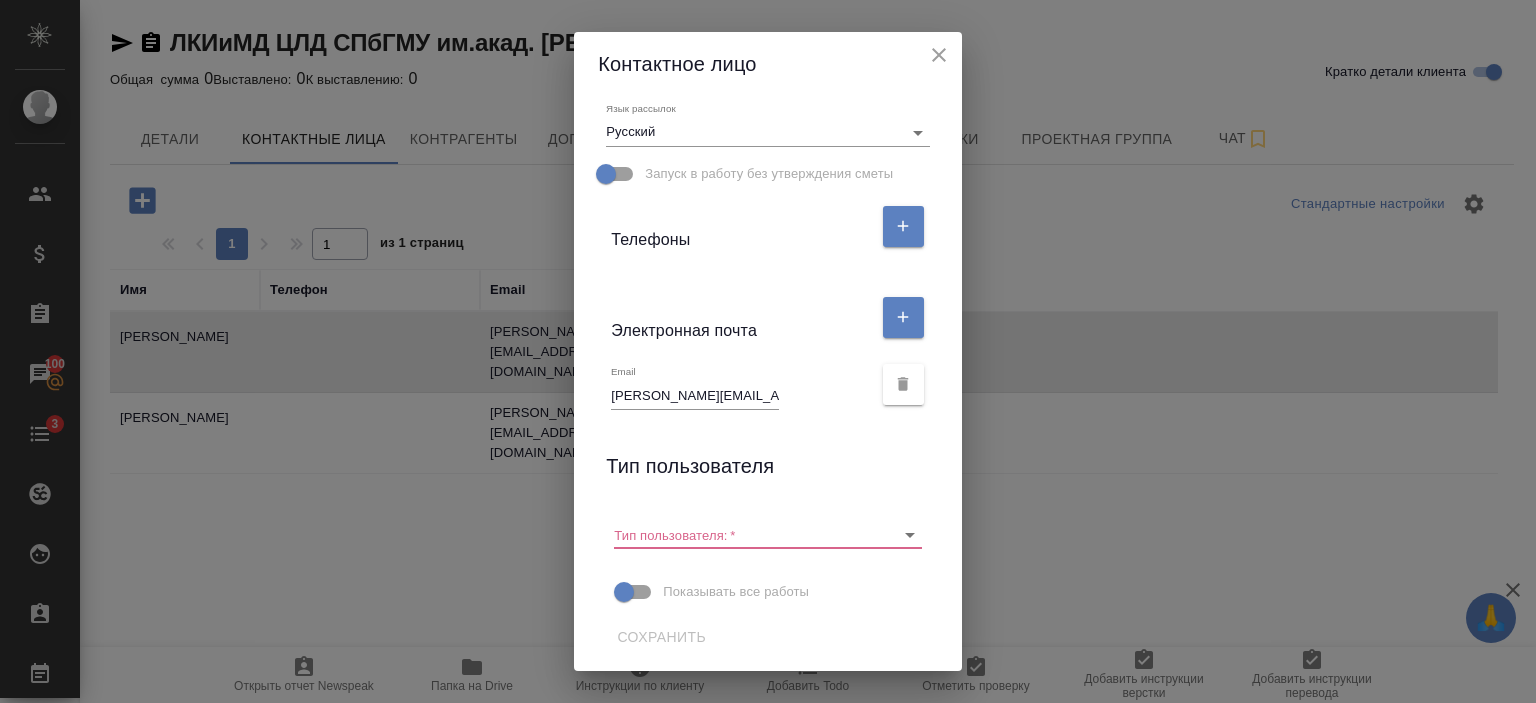 click on "Контактное лицо Имя Екатерина Отчество Фамилия Русанова Коментарий x Адрес доставки x Язык рассылок Русский ru Запуск в работу без утверждения сметы Телефоны Электронная почта Email katerina.rusanova@gmail.com Тип пользователя Тип пользователя:   * Показывать все работы Сохранить" at bounding box center [768, 351] 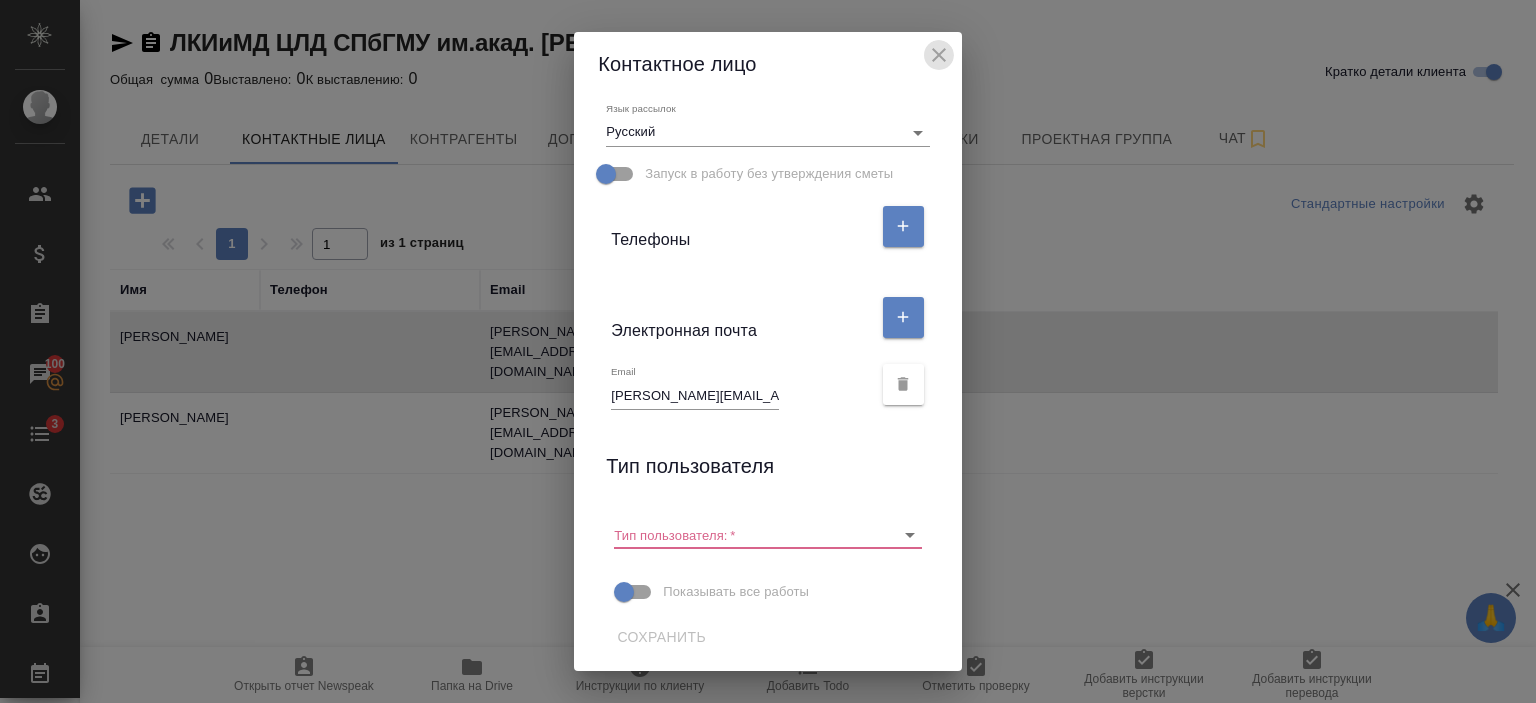 click 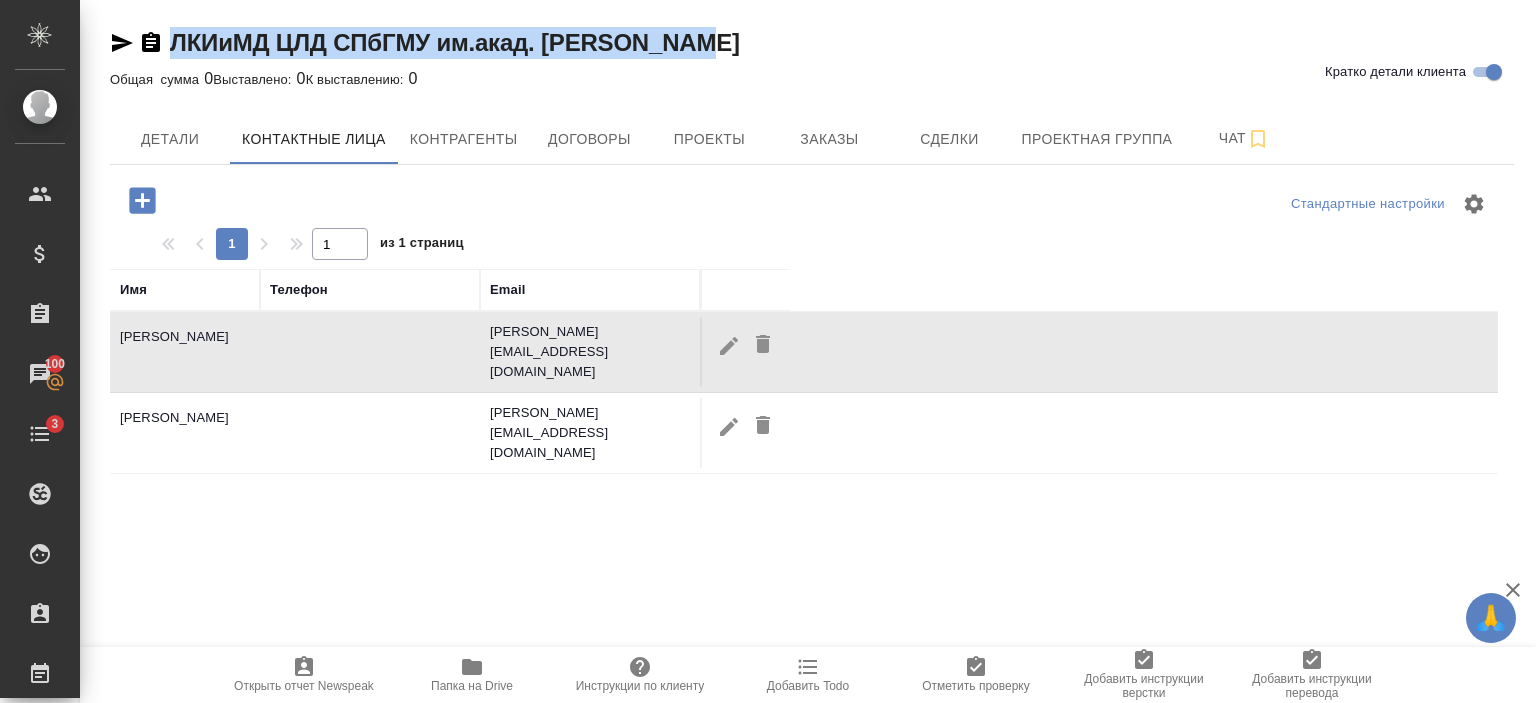 drag, startPoint x: 696, startPoint y: 44, endPoint x: 146, endPoint y: -15, distance: 553.1555 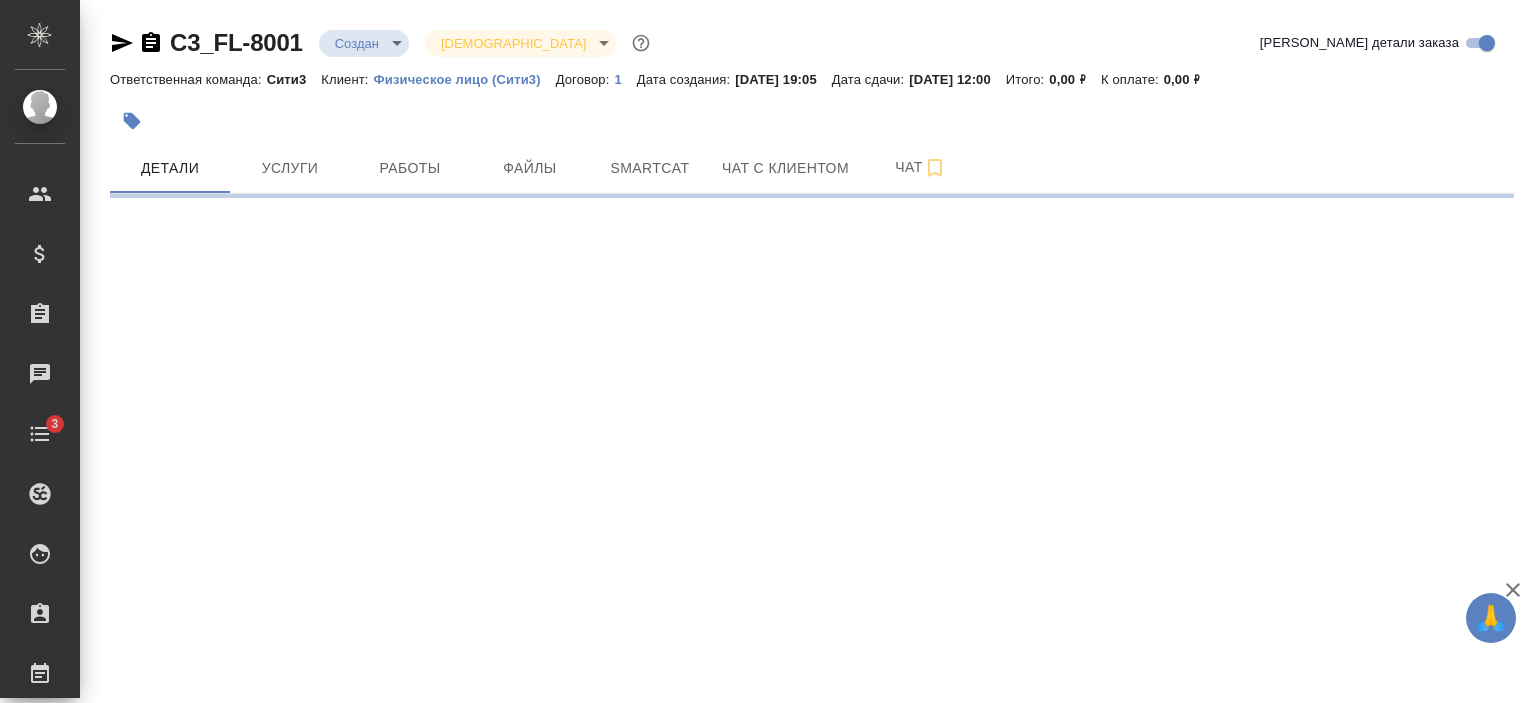 scroll, scrollTop: 0, scrollLeft: 0, axis: both 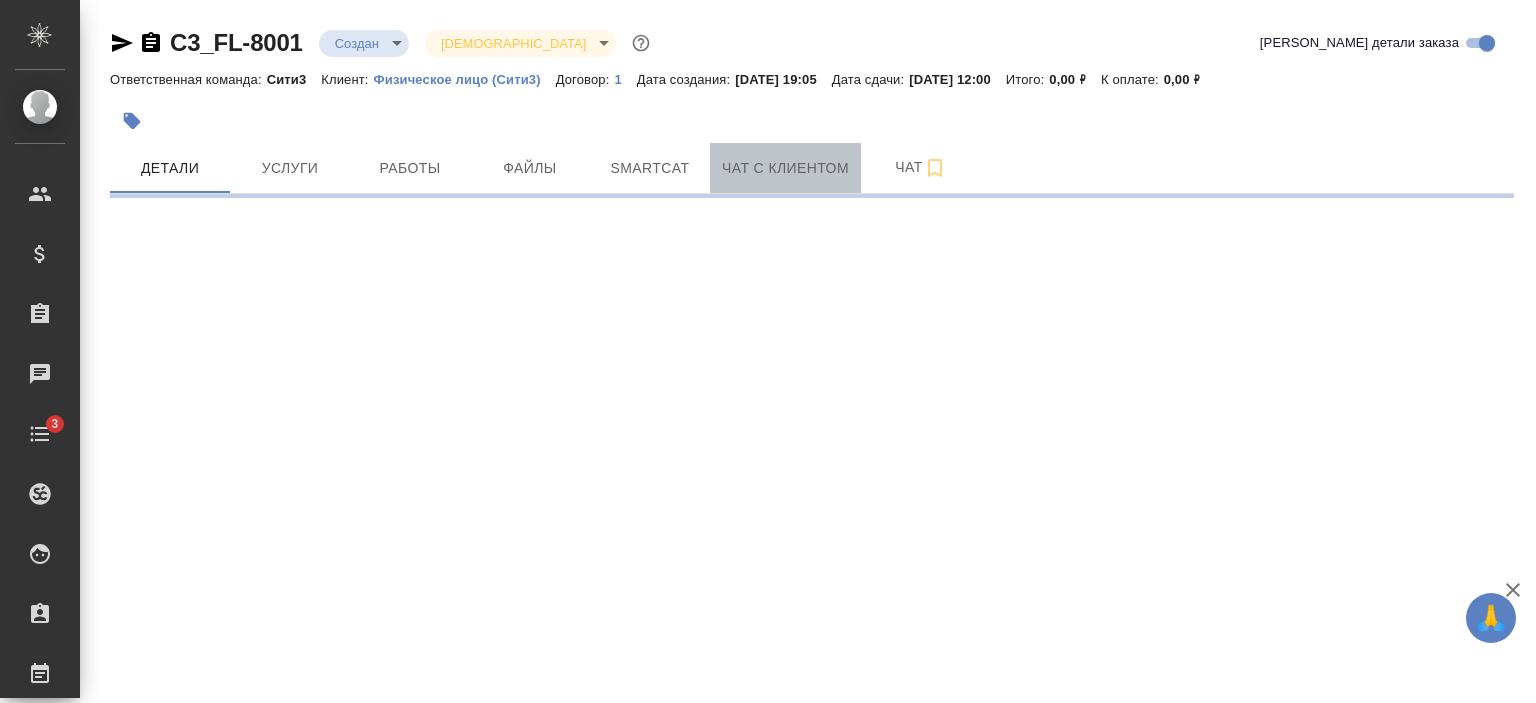 click on "Чат с клиентом" at bounding box center (785, 168) 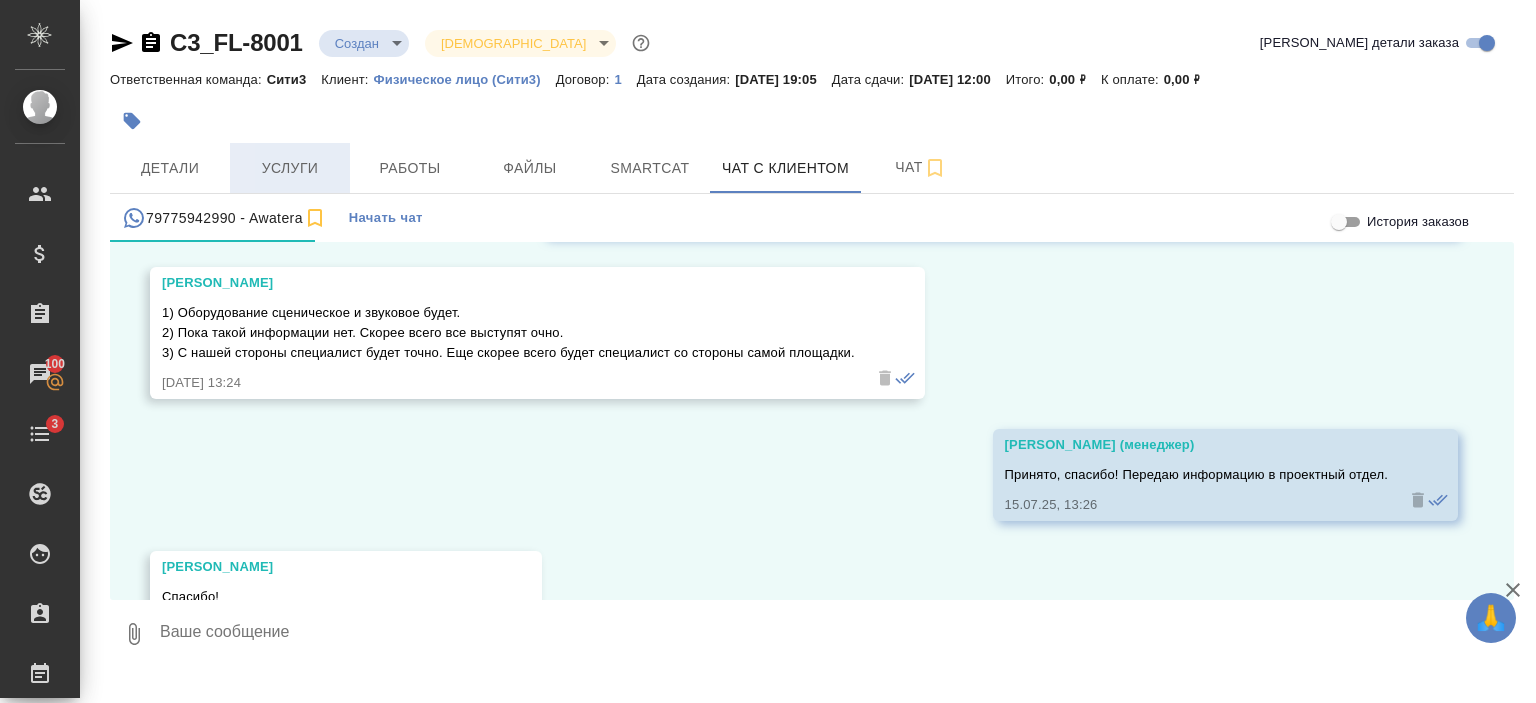 scroll, scrollTop: 1324, scrollLeft: 0, axis: vertical 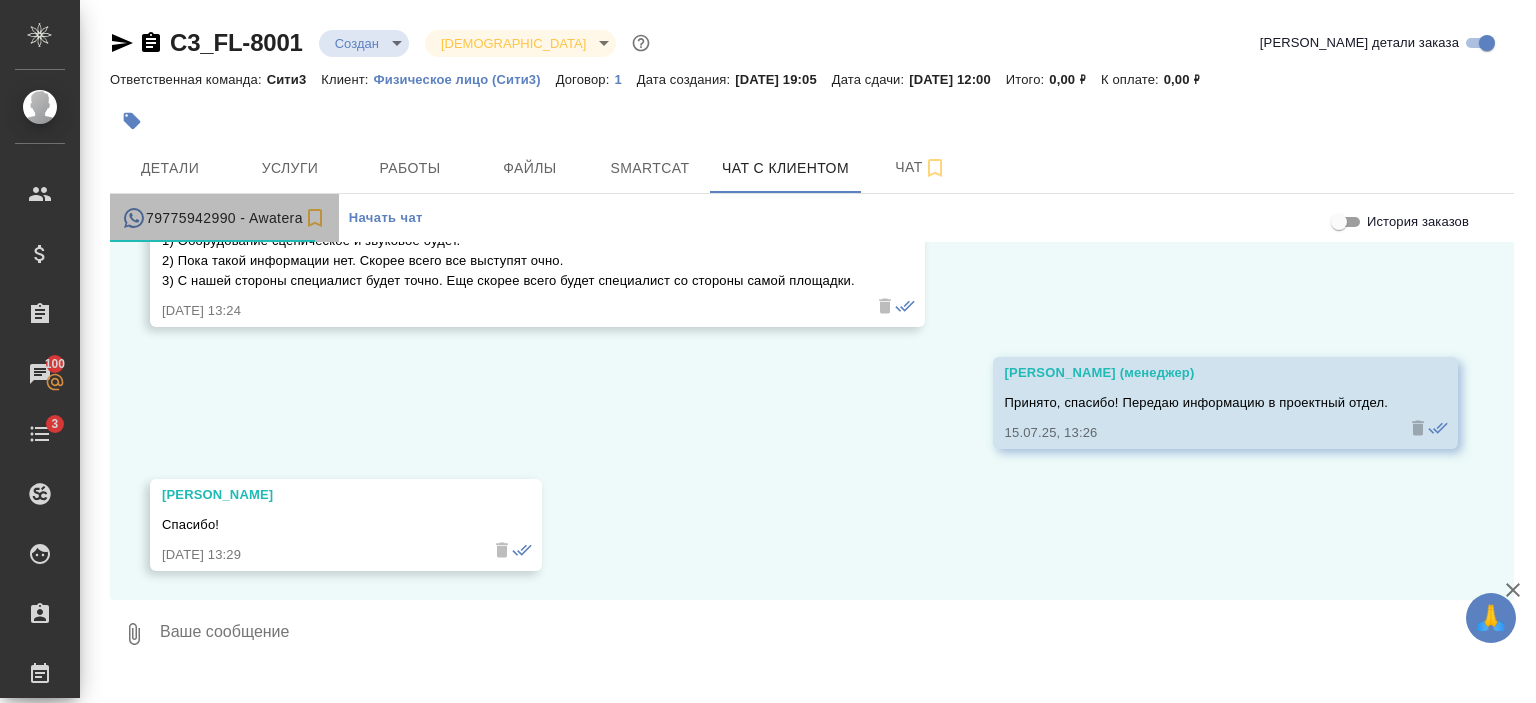 drag, startPoint x: 236, startPoint y: 213, endPoint x: 168, endPoint y: 210, distance: 68.06615 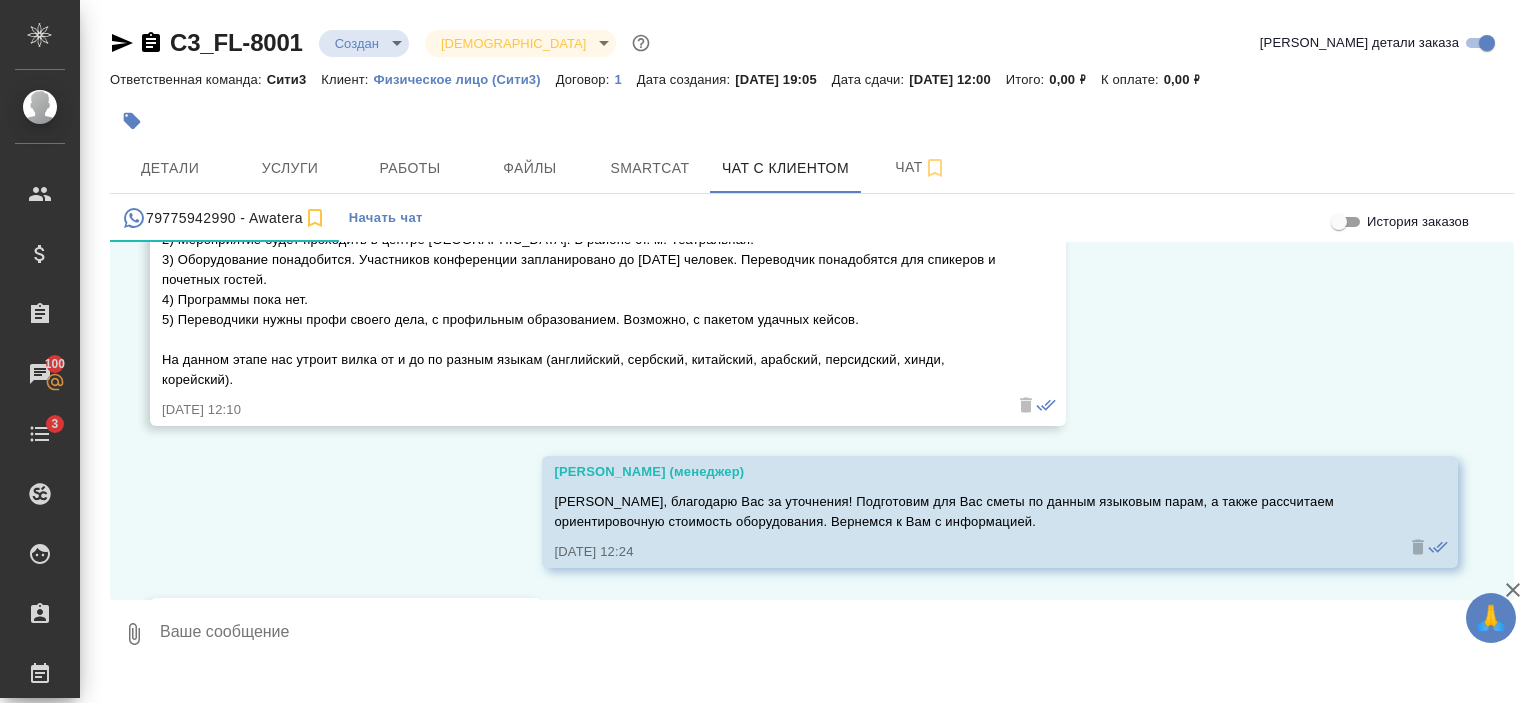 scroll, scrollTop: 558, scrollLeft: 0, axis: vertical 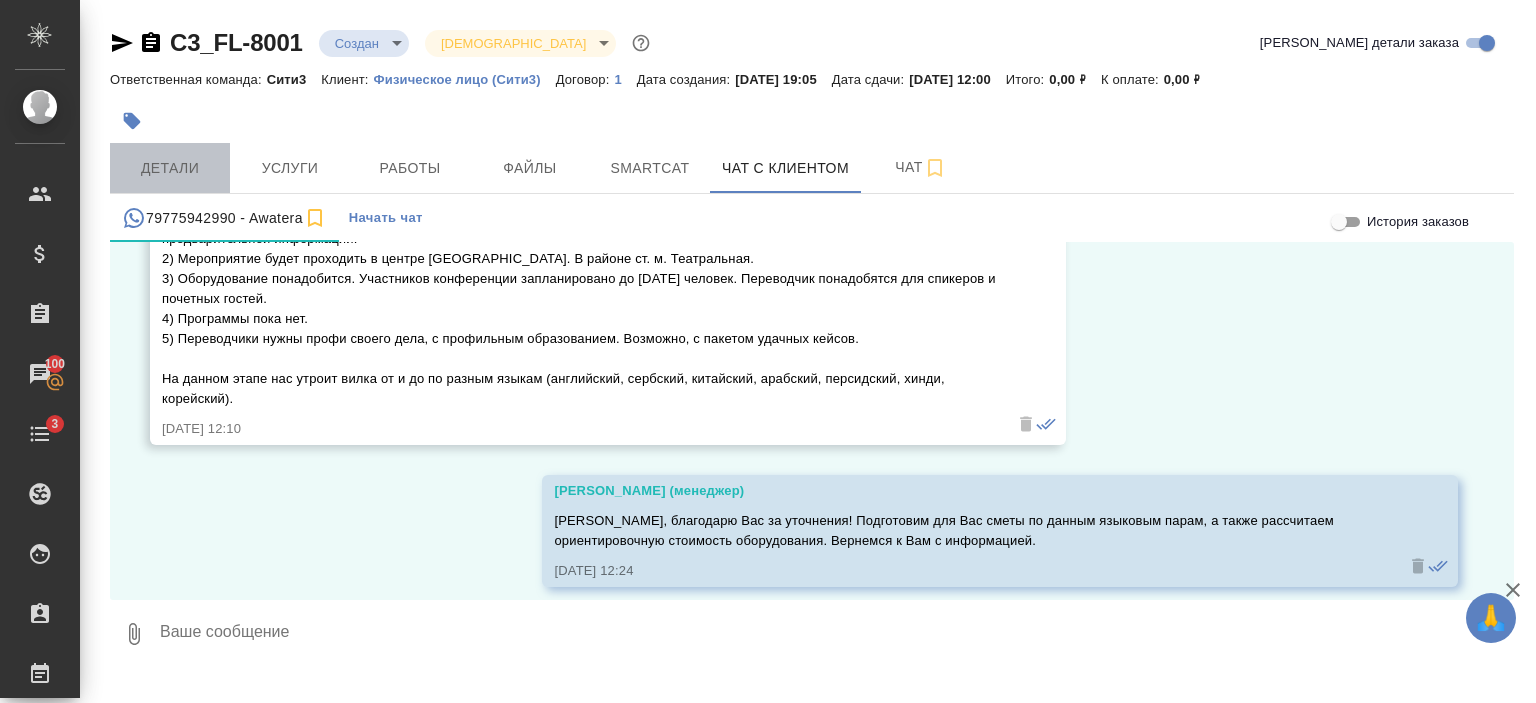 click on "Детали" at bounding box center [170, 168] 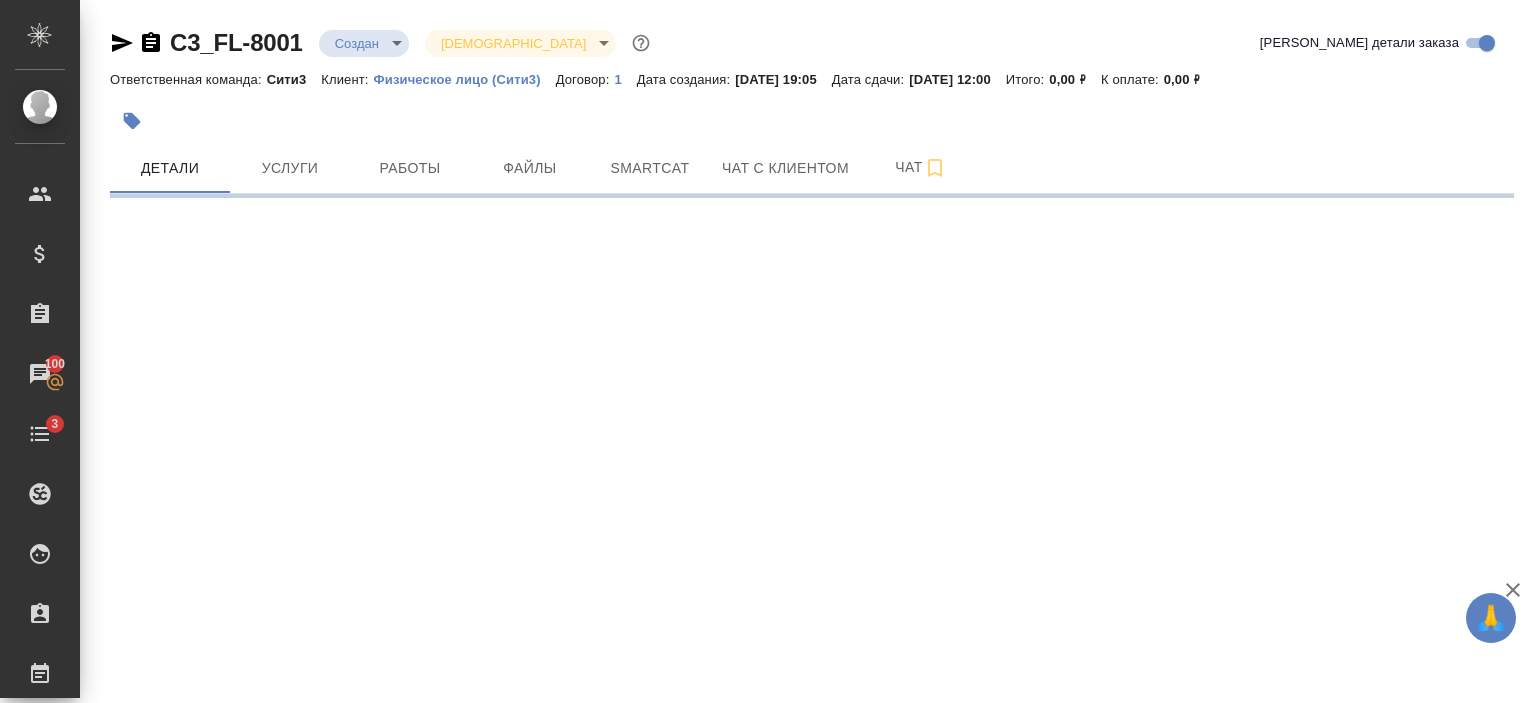 select on "RU" 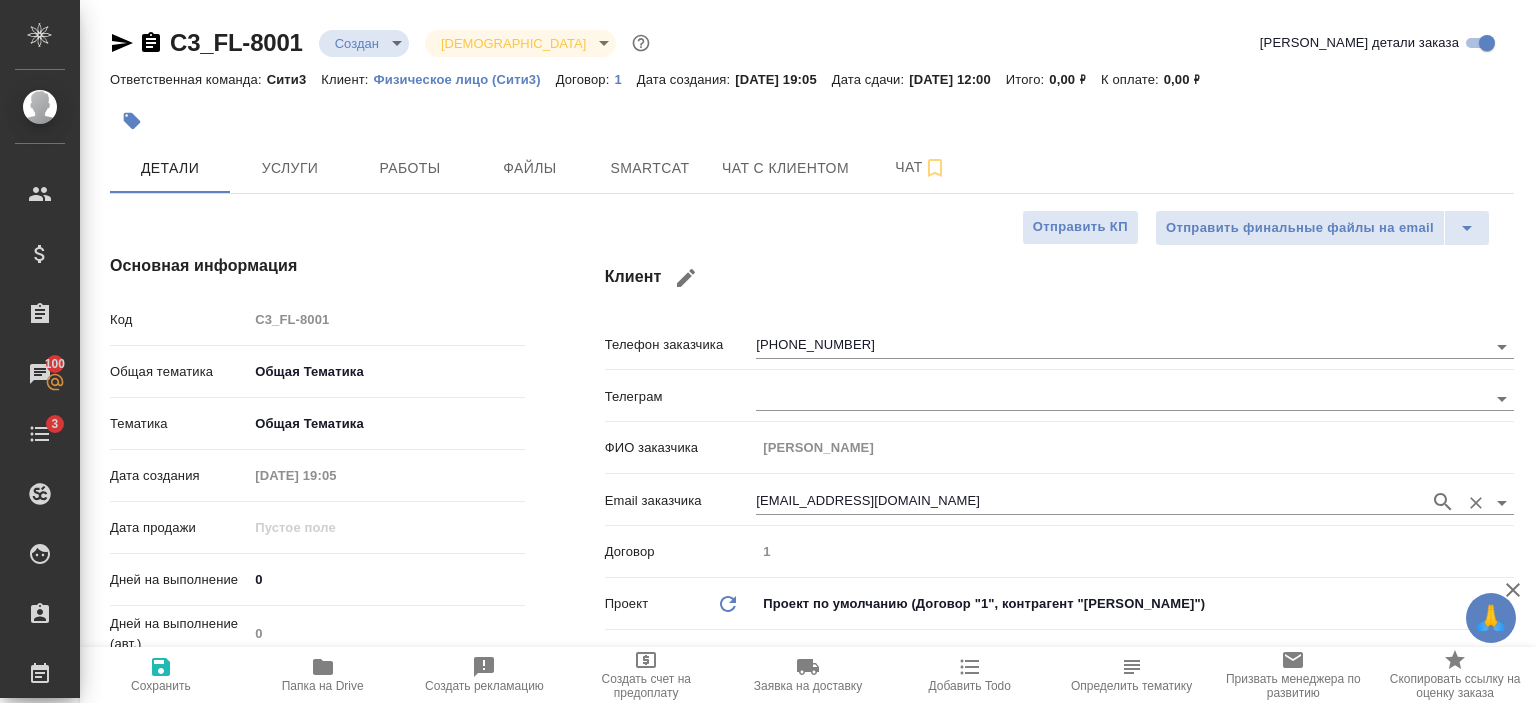 type on "x" 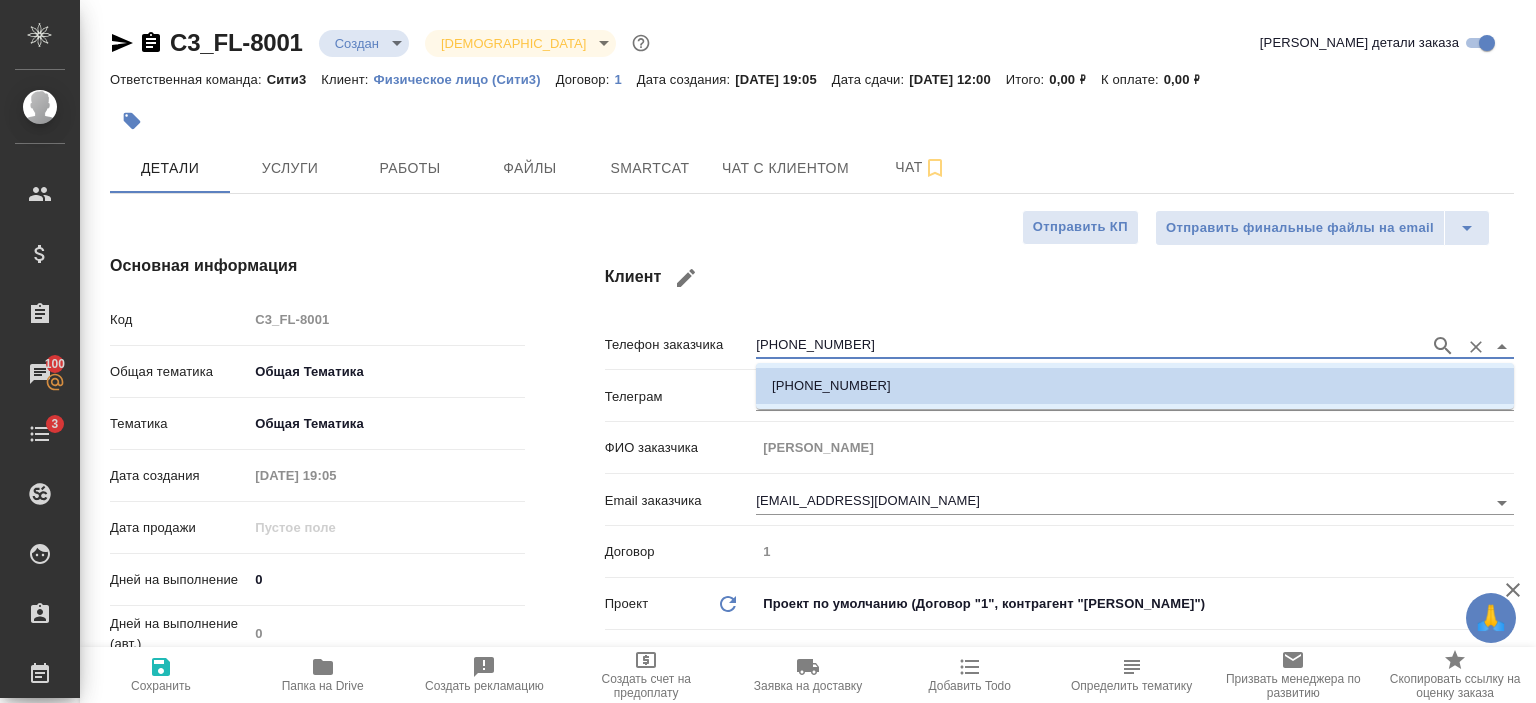 drag, startPoint x: 756, startPoint y: 341, endPoint x: 917, endPoint y: 335, distance: 161.11176 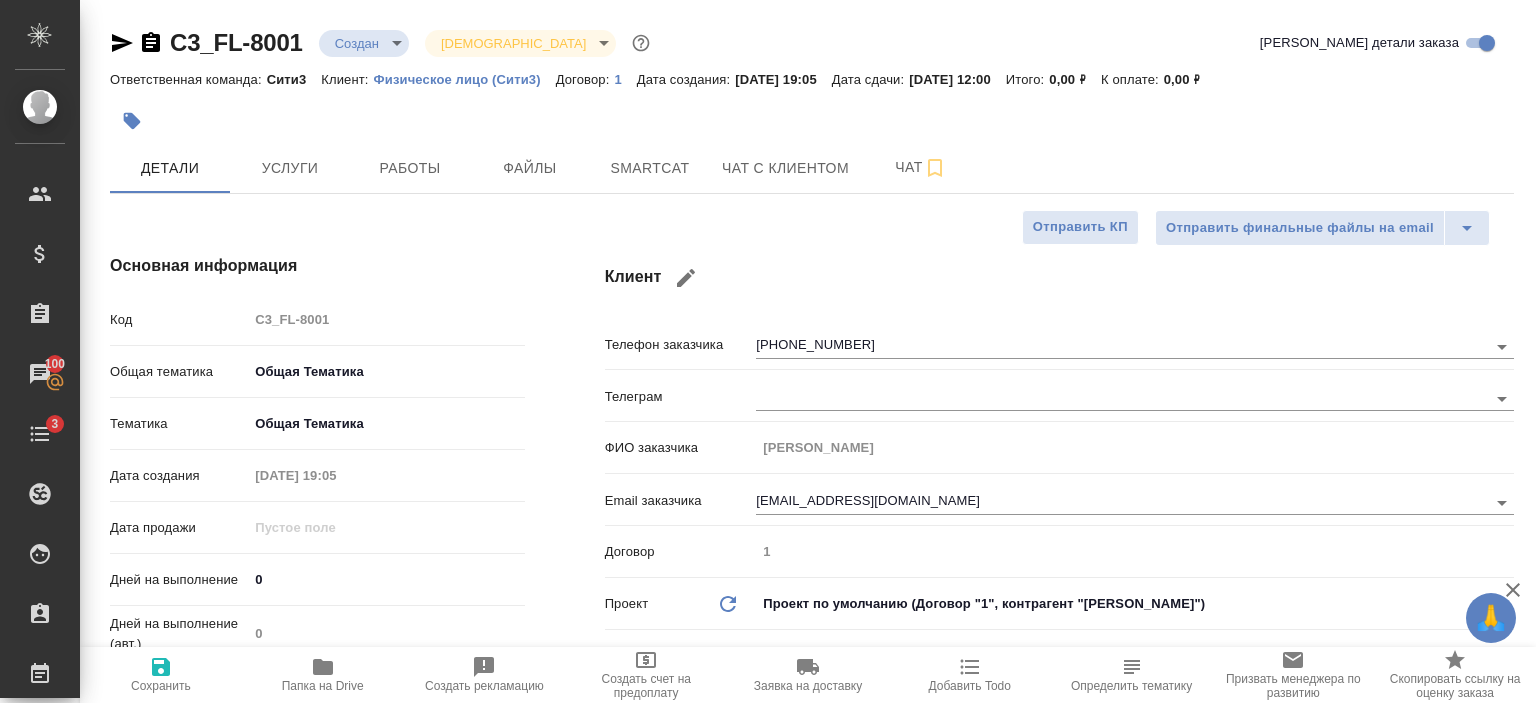 type on "x" 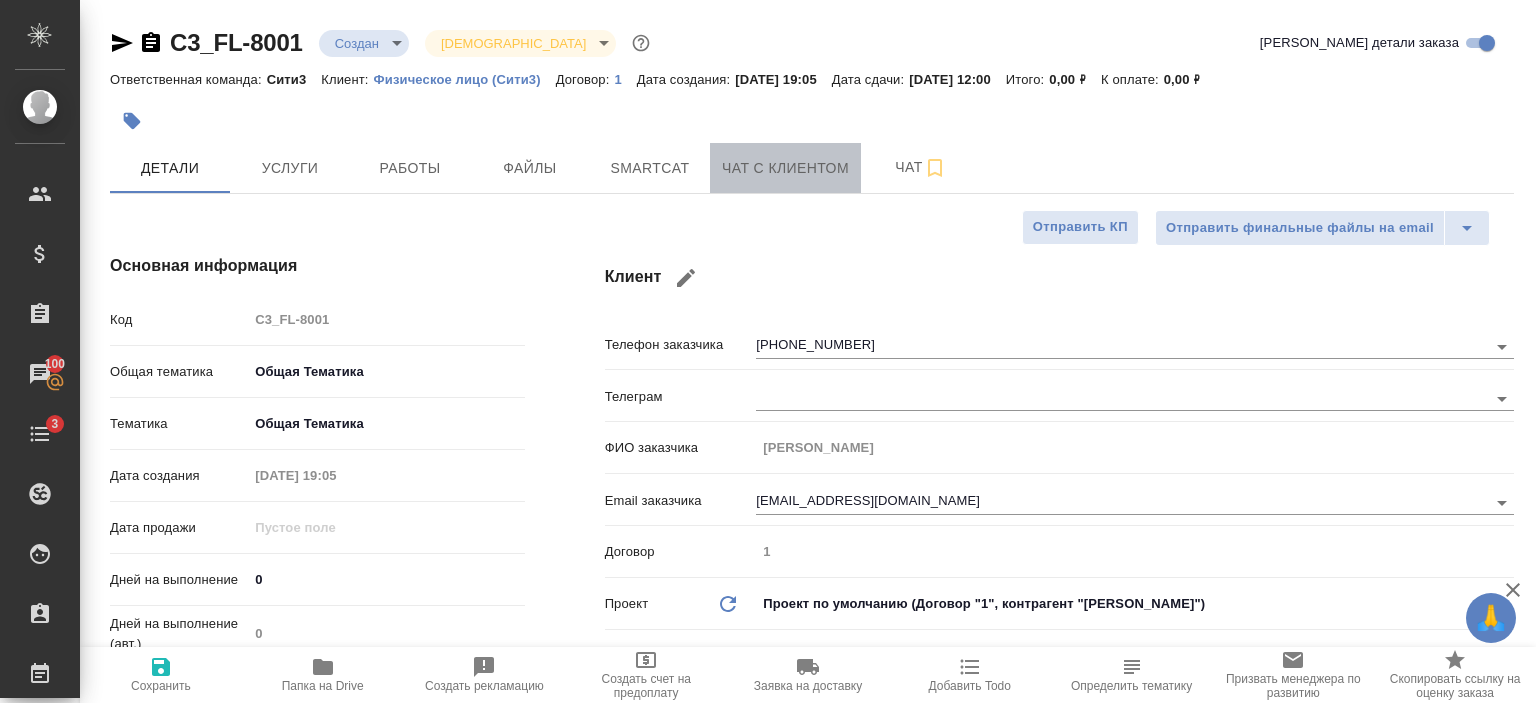 click on "Чат с клиентом" at bounding box center [785, 168] 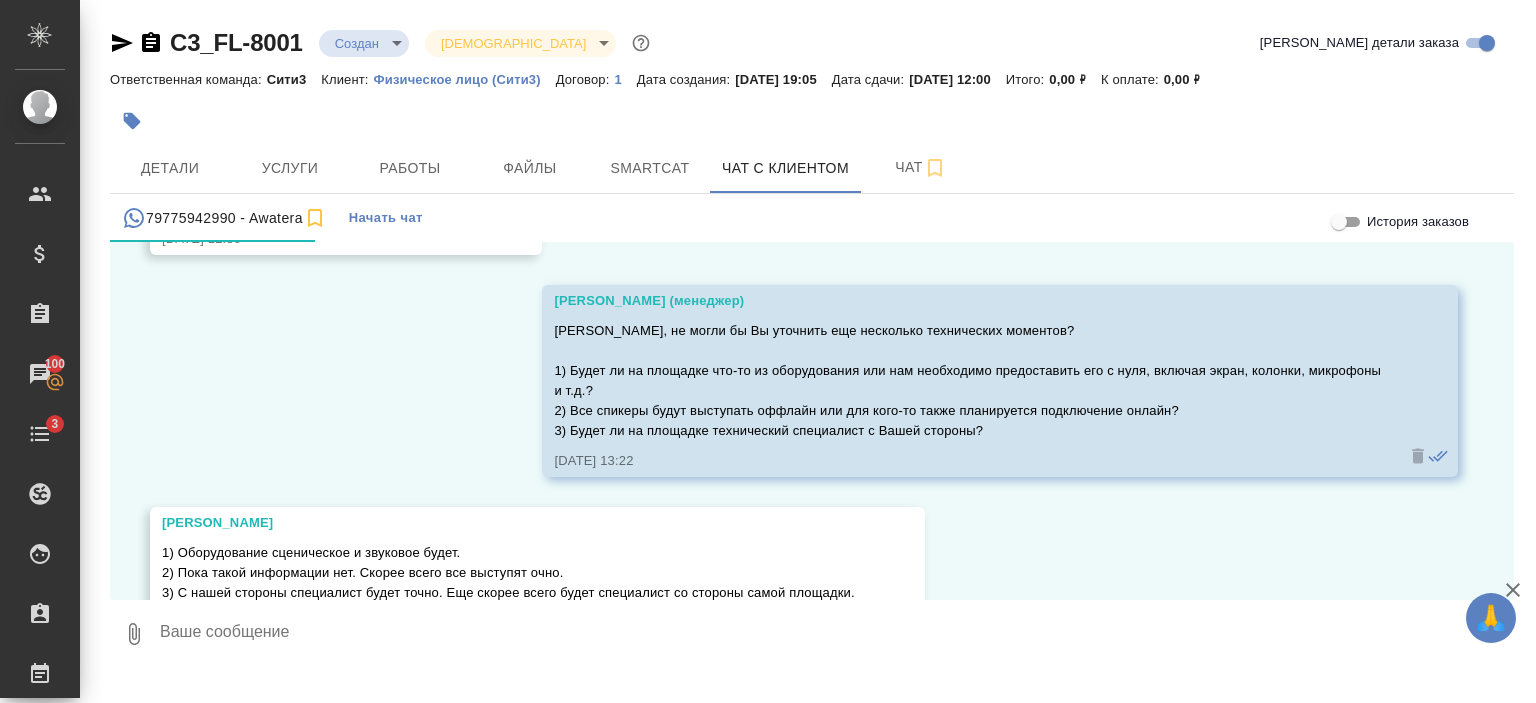 scroll, scrollTop: 1324, scrollLeft: 0, axis: vertical 